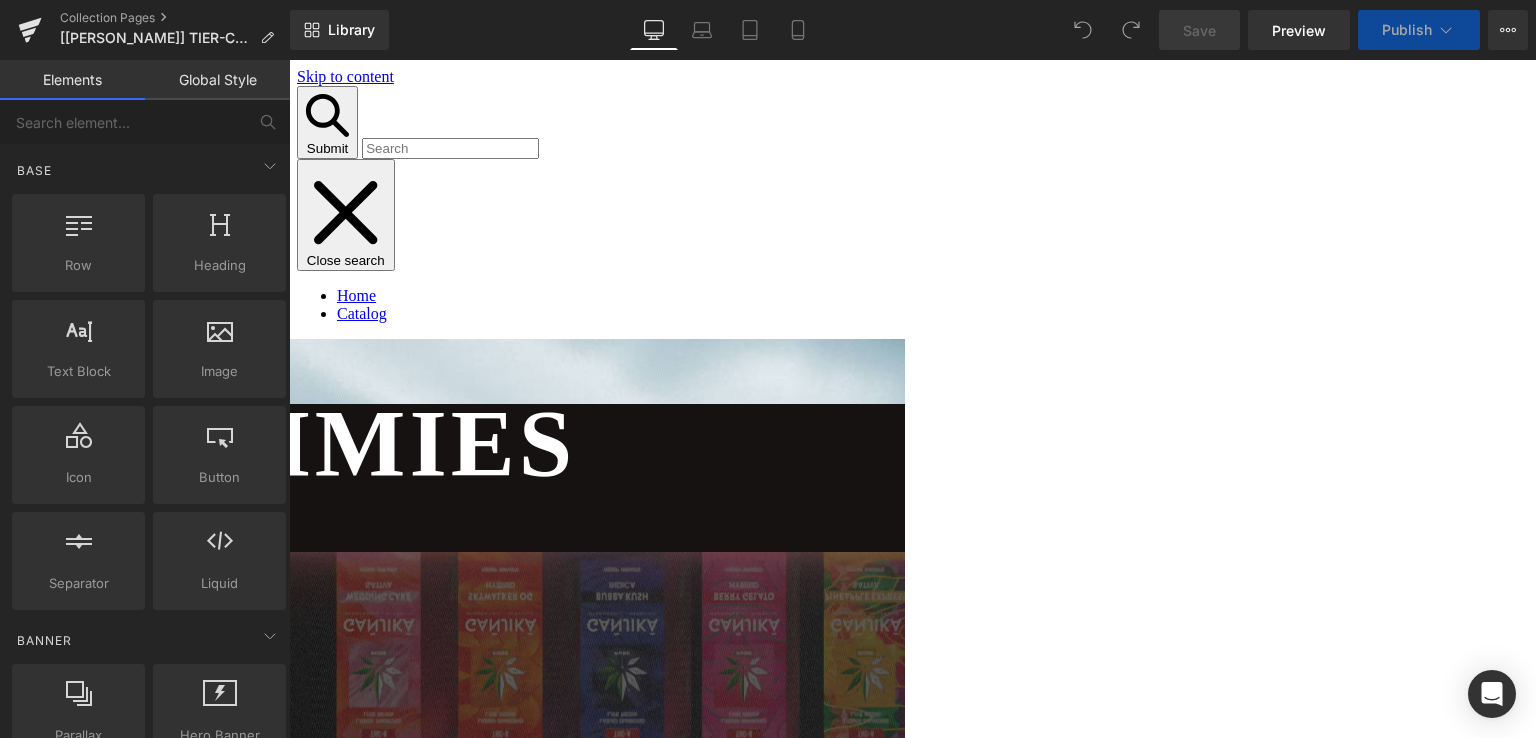 scroll, scrollTop: 0, scrollLeft: 0, axis: both 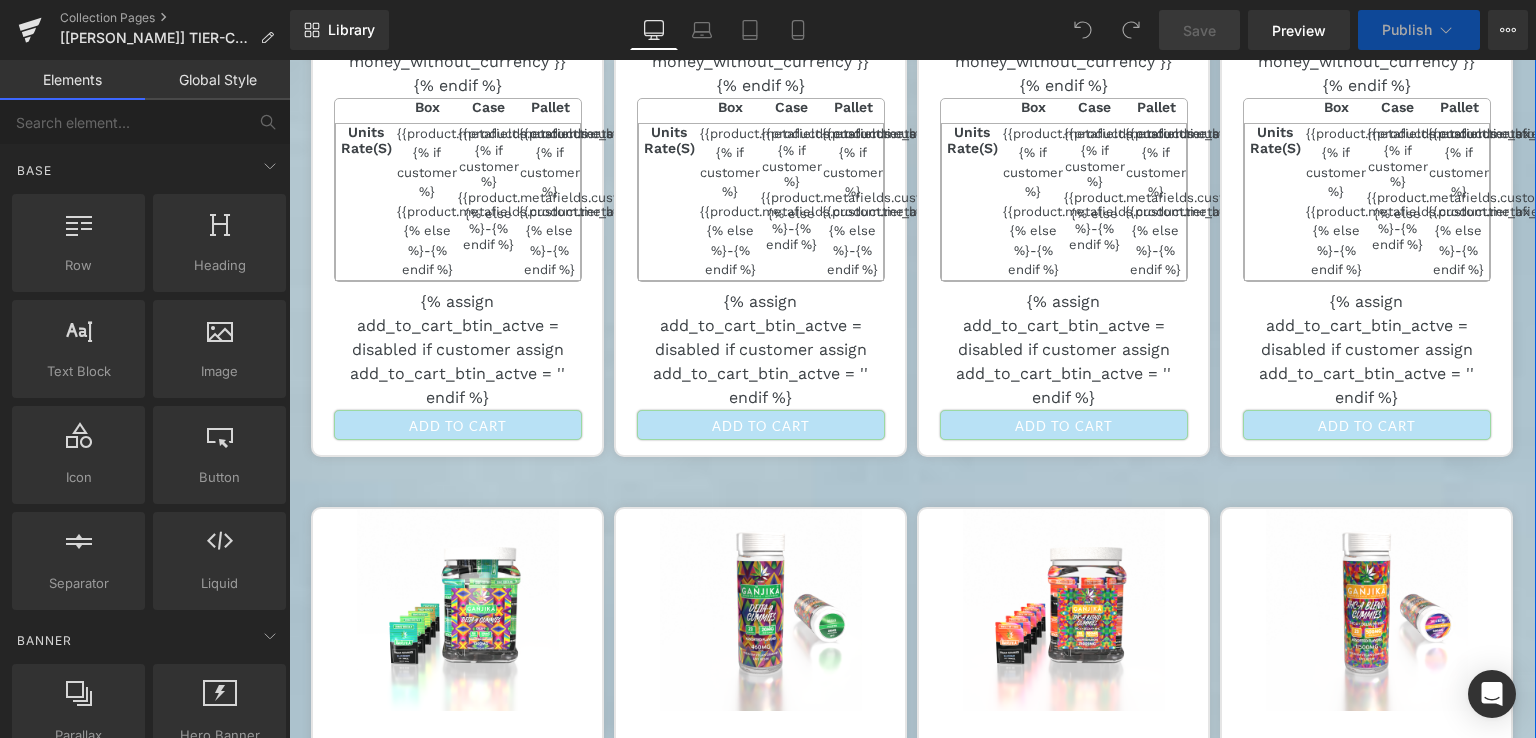 click on "Units Heading         Rate(S) Heading         {{product.metafields.custom.tier_bx_ct}} Text Block         {% if customer %}{{product.metafields.custom.tier_bx_rate}}{% else %}-{% endif %} Text Block         {{product.metafields.custom.tier_case_ct}} Text Block         {% if customer %}{{product.metafields.custom.tier_case_rate}}{% else %}-{% endif %} Text Block         {{product.metafields.custom.tier_pallet_ct}} Text Block         {% if customer %}{{product.metafields.custom.tier_pallet_rate}}{% else %}-{% endif %} Text Block         Row" at bounding box center [458, 202] 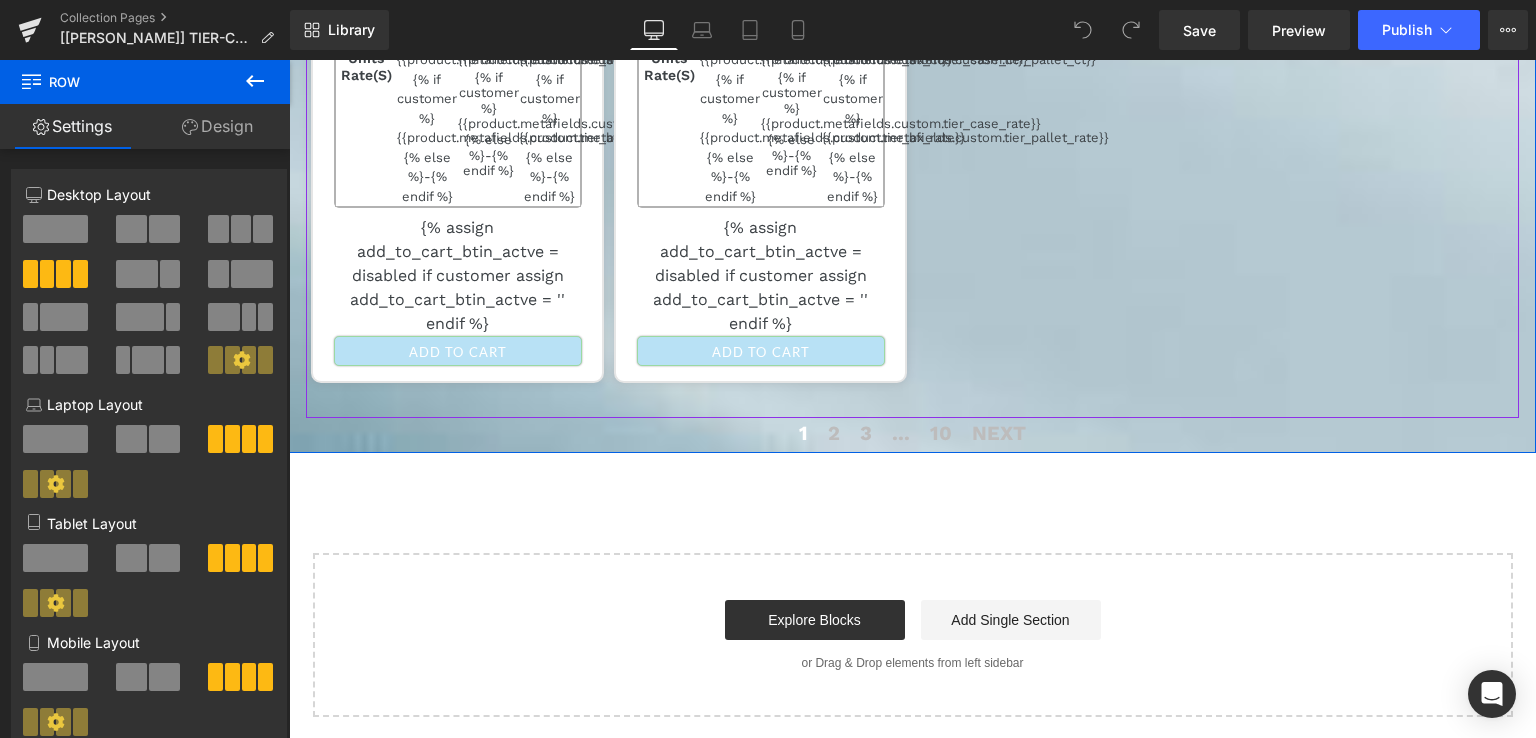 scroll, scrollTop: 4040, scrollLeft: 0, axis: vertical 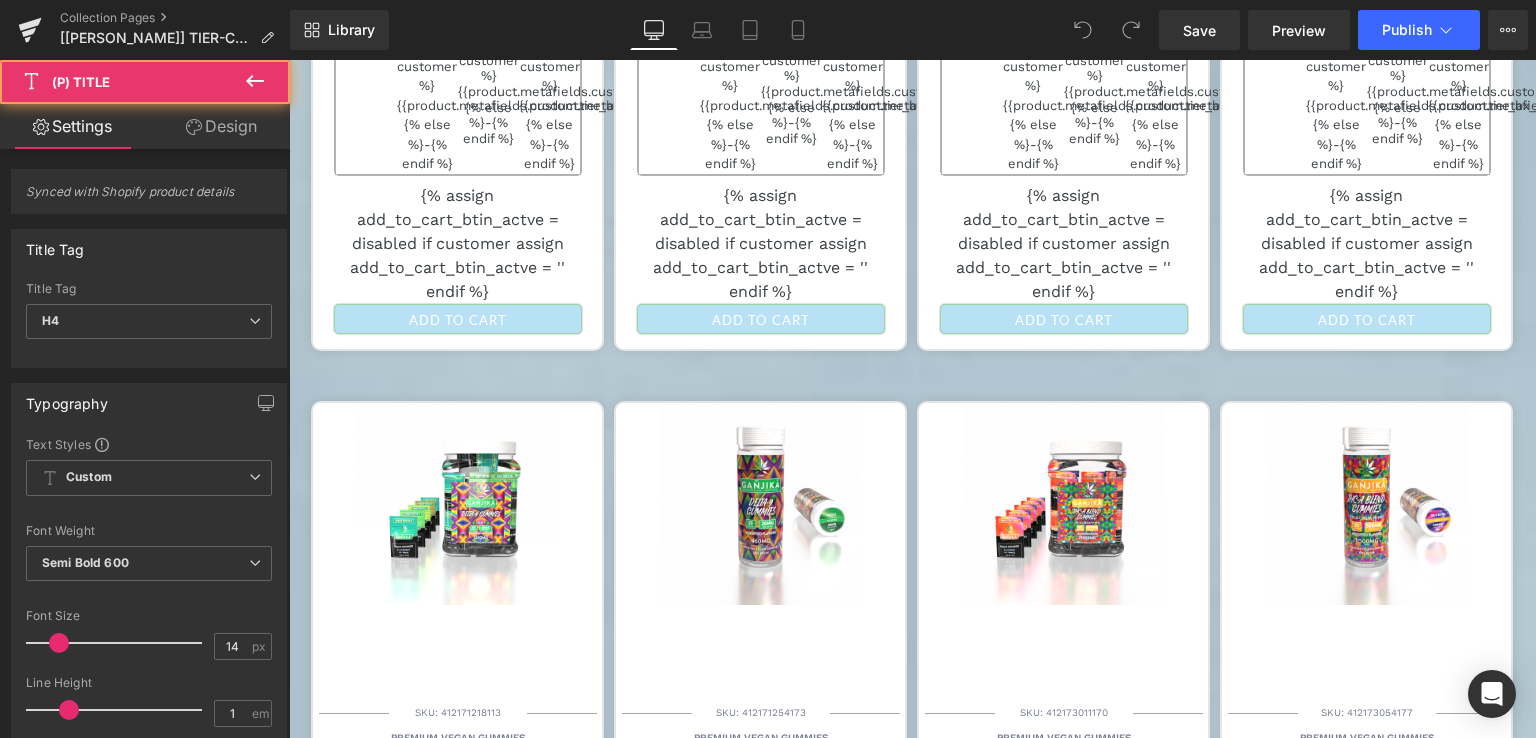 click on "GANJIKA GUMMIES D9 20MG 8.5G 23CT/PK "D9 460 MG Jar"" at bounding box center (760, 798) 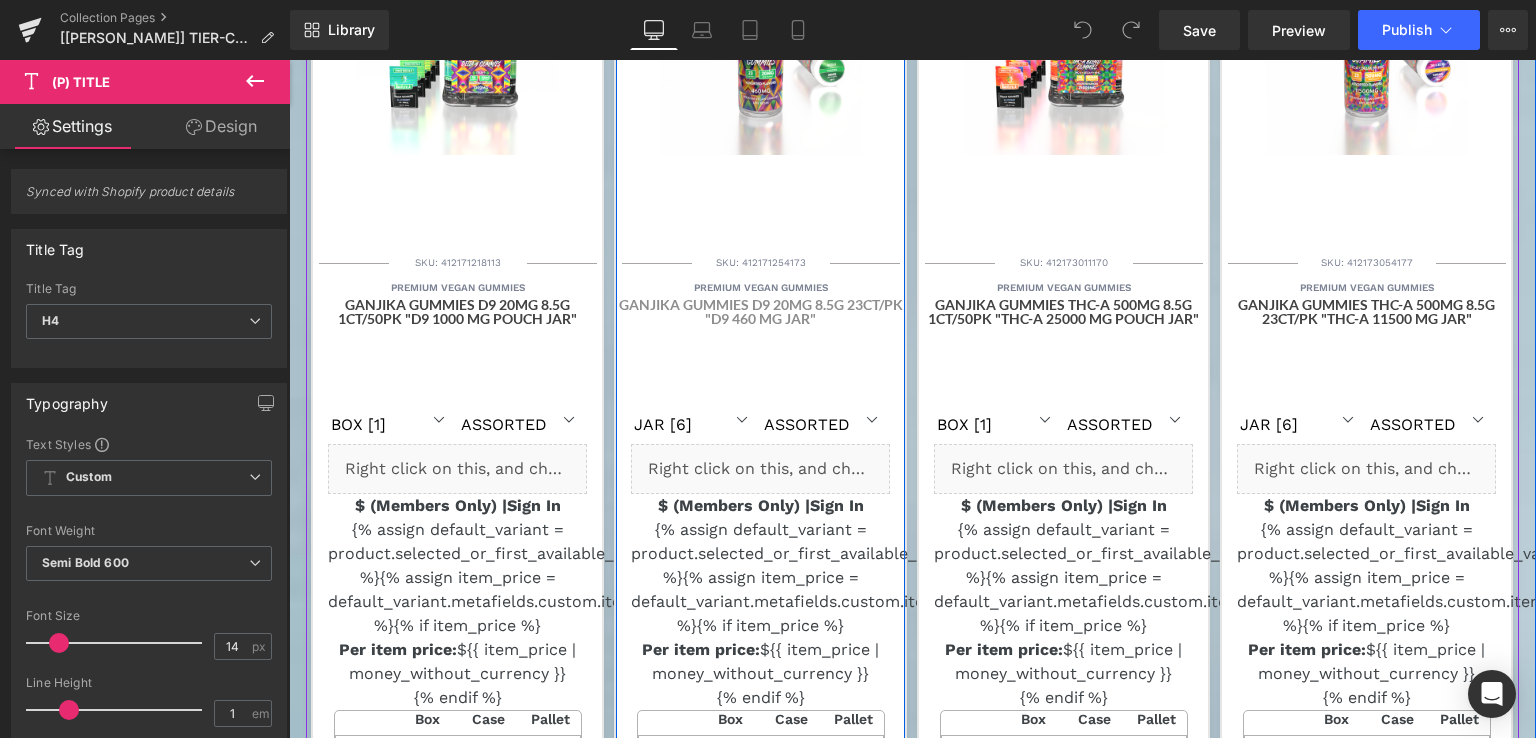 scroll, scrollTop: 2300, scrollLeft: 0, axis: vertical 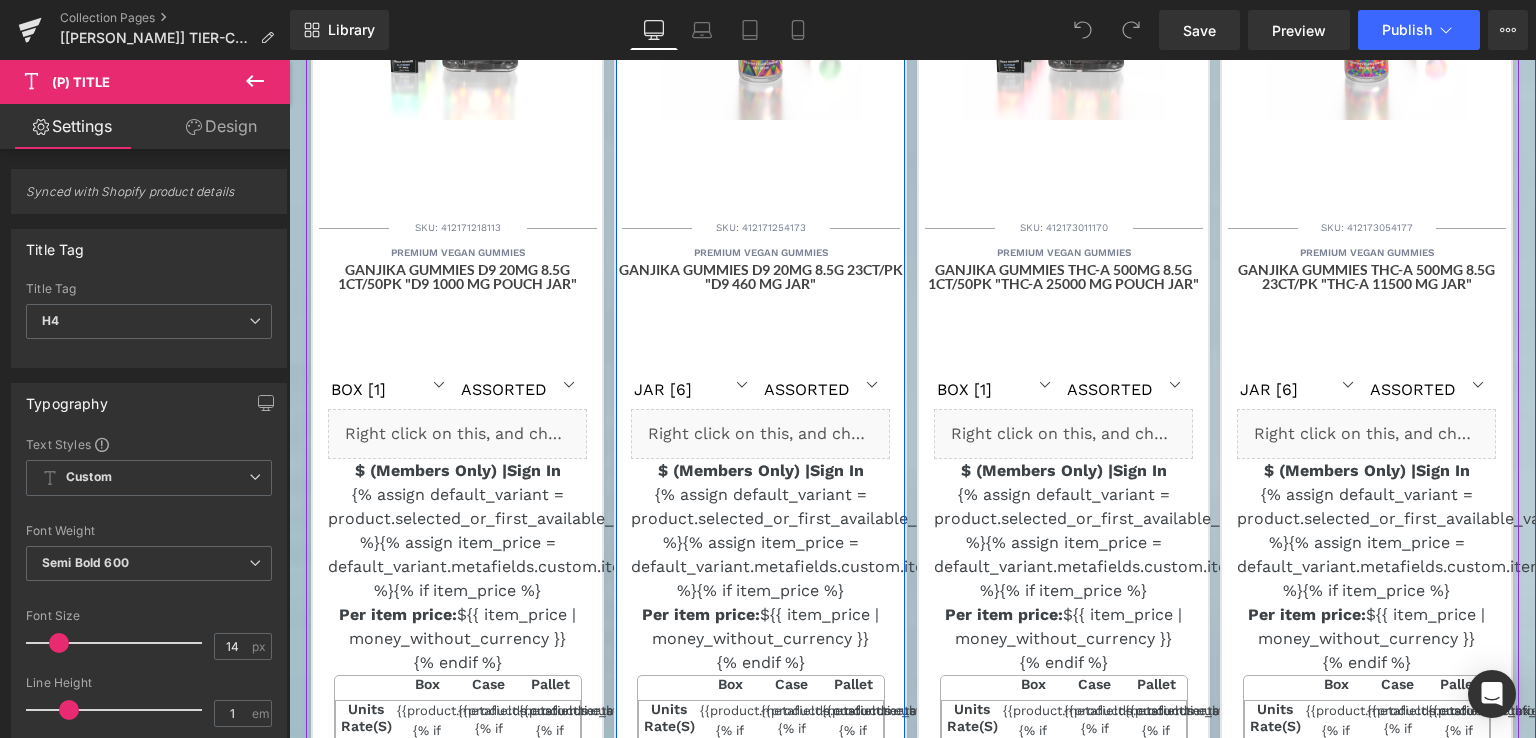 click on "{% assign default_variant = product.selected_or_first_available_variant %}{% assign item_price = default_variant.metafields.custom.item_price %}{% if item_price %} Per item price:  ${{ item_price | money_without_currency }} {% endif %} Heading" at bounding box center [760, 579] 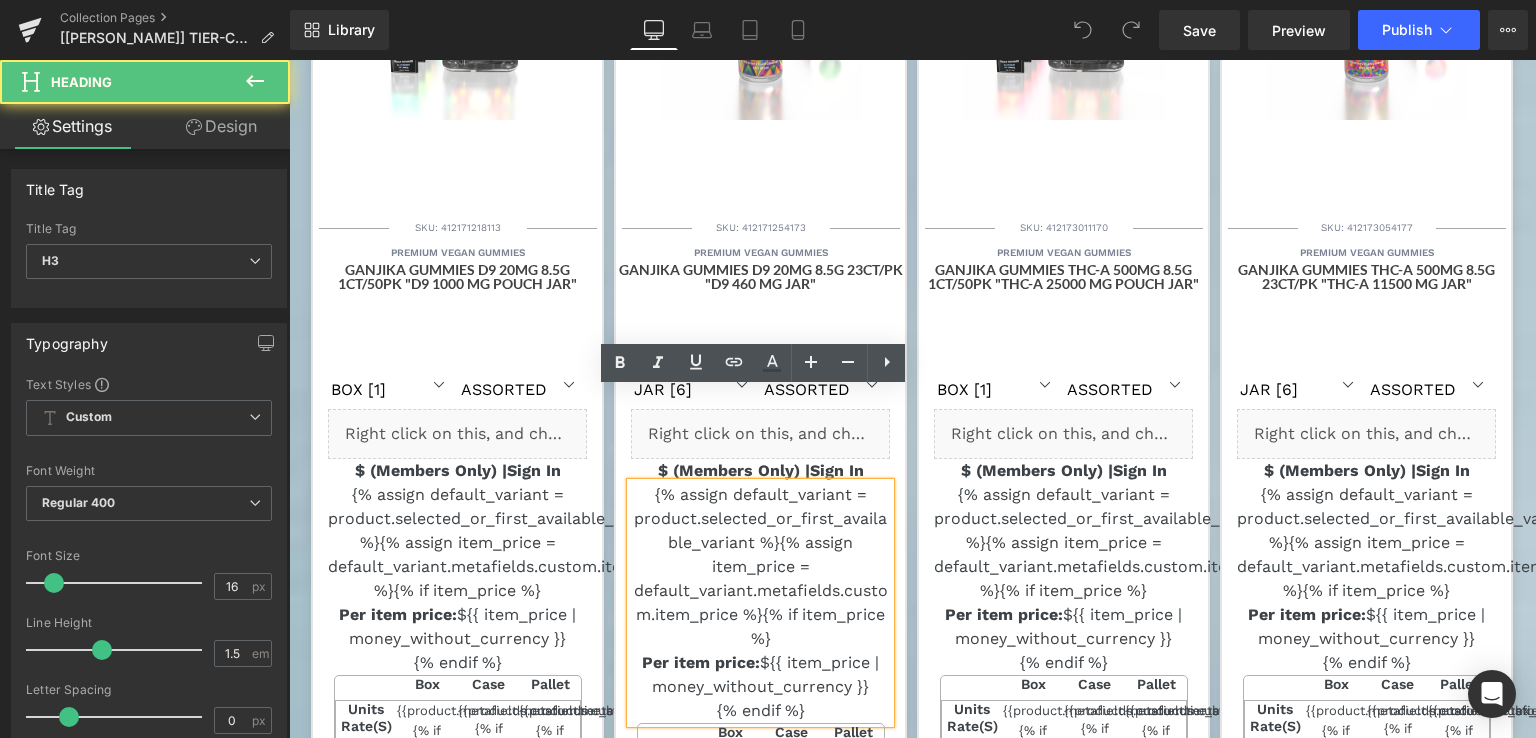 scroll, scrollTop: 2400, scrollLeft: 0, axis: vertical 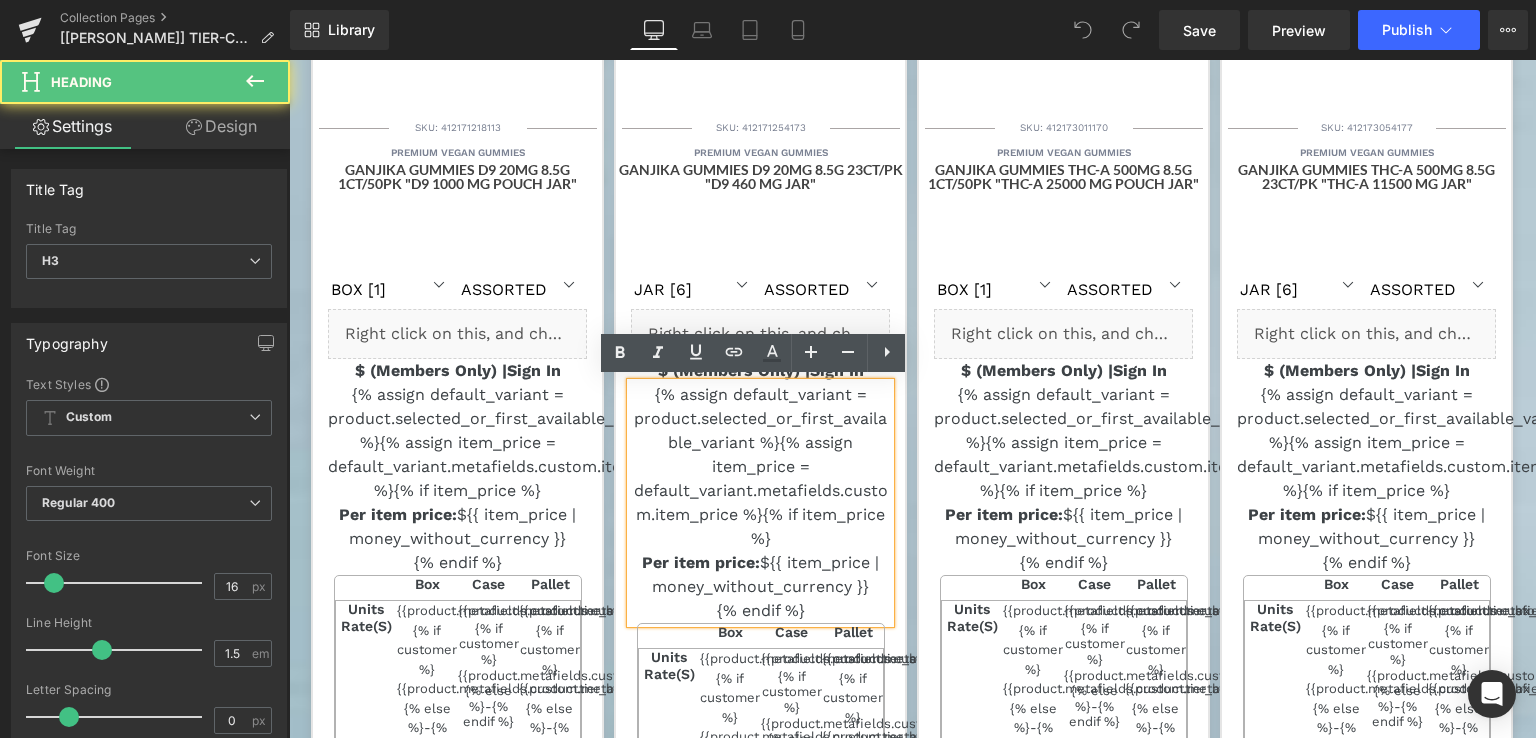 click on "Per item price:" at bounding box center (1004, 514) 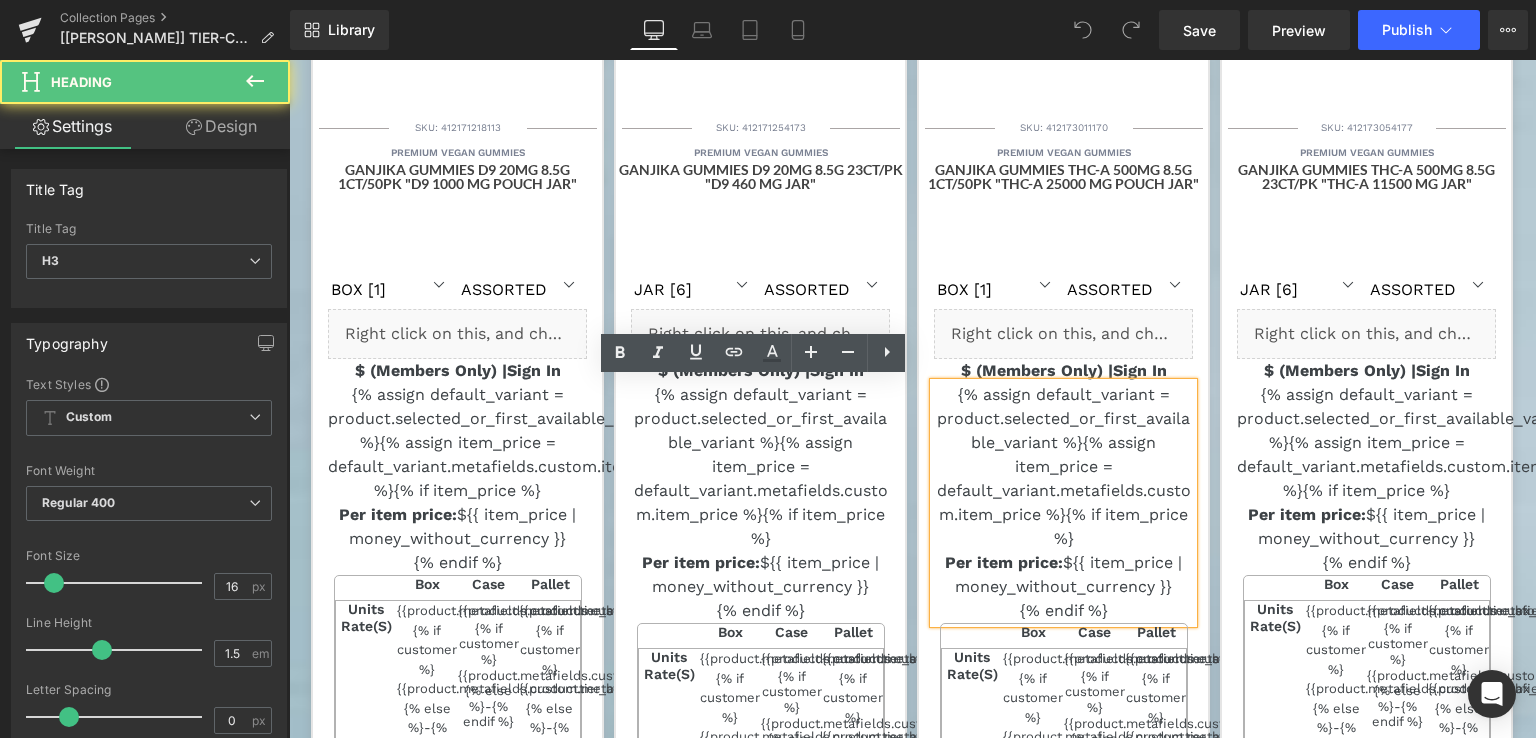 click on "Per item price:  ${{ item_price | money_without_currency }}" at bounding box center (760, 575) 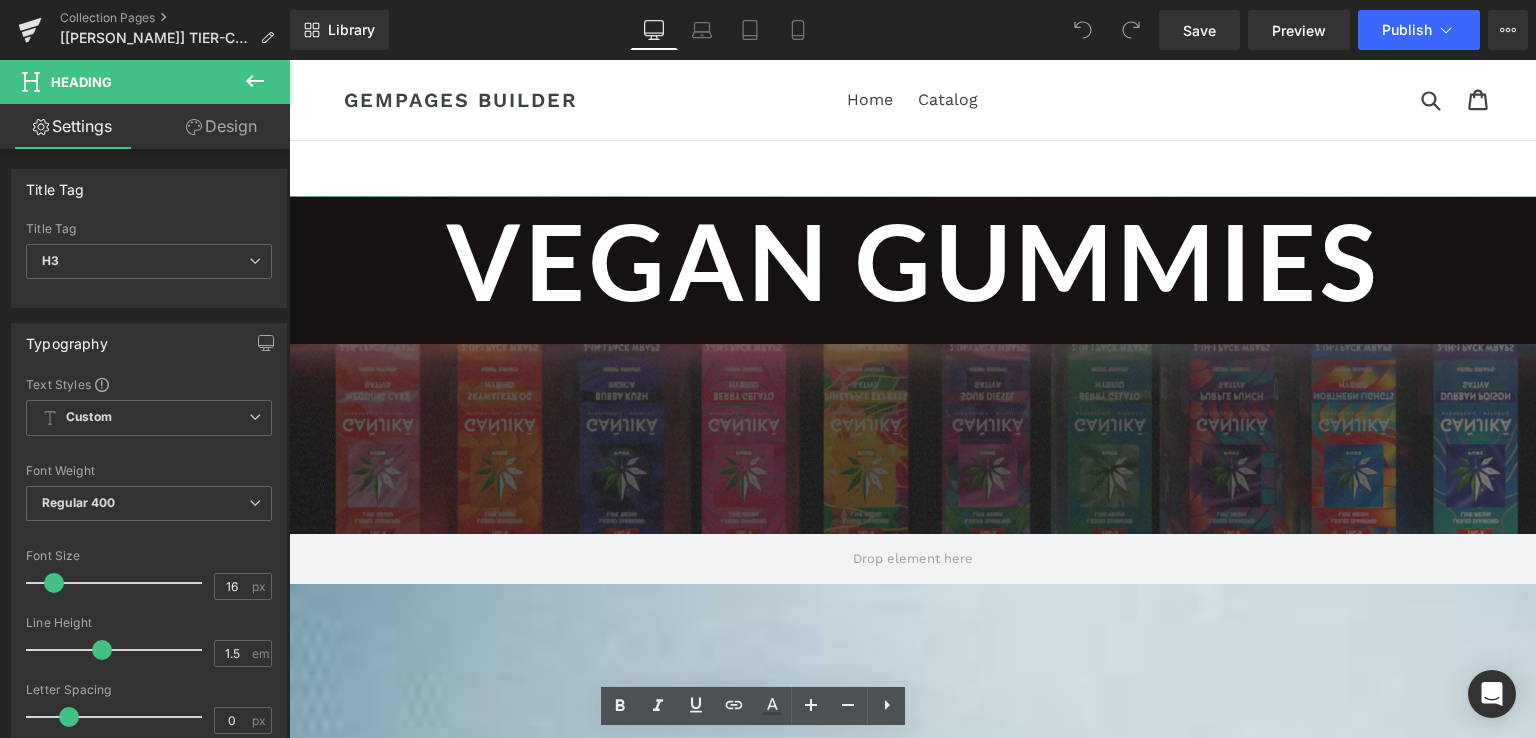 scroll, scrollTop: 2100, scrollLeft: 0, axis: vertical 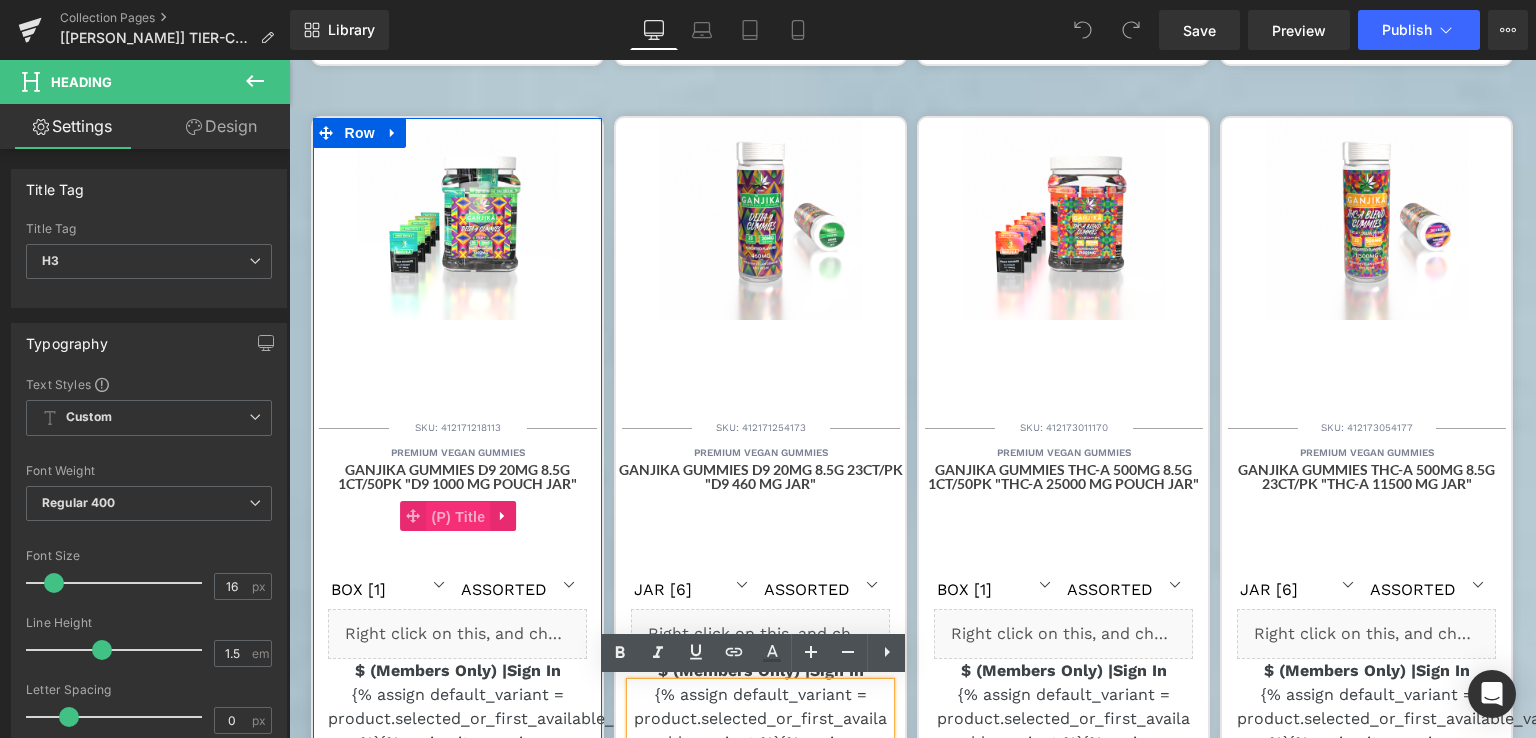 click on "(P) Title" at bounding box center (459, 517) 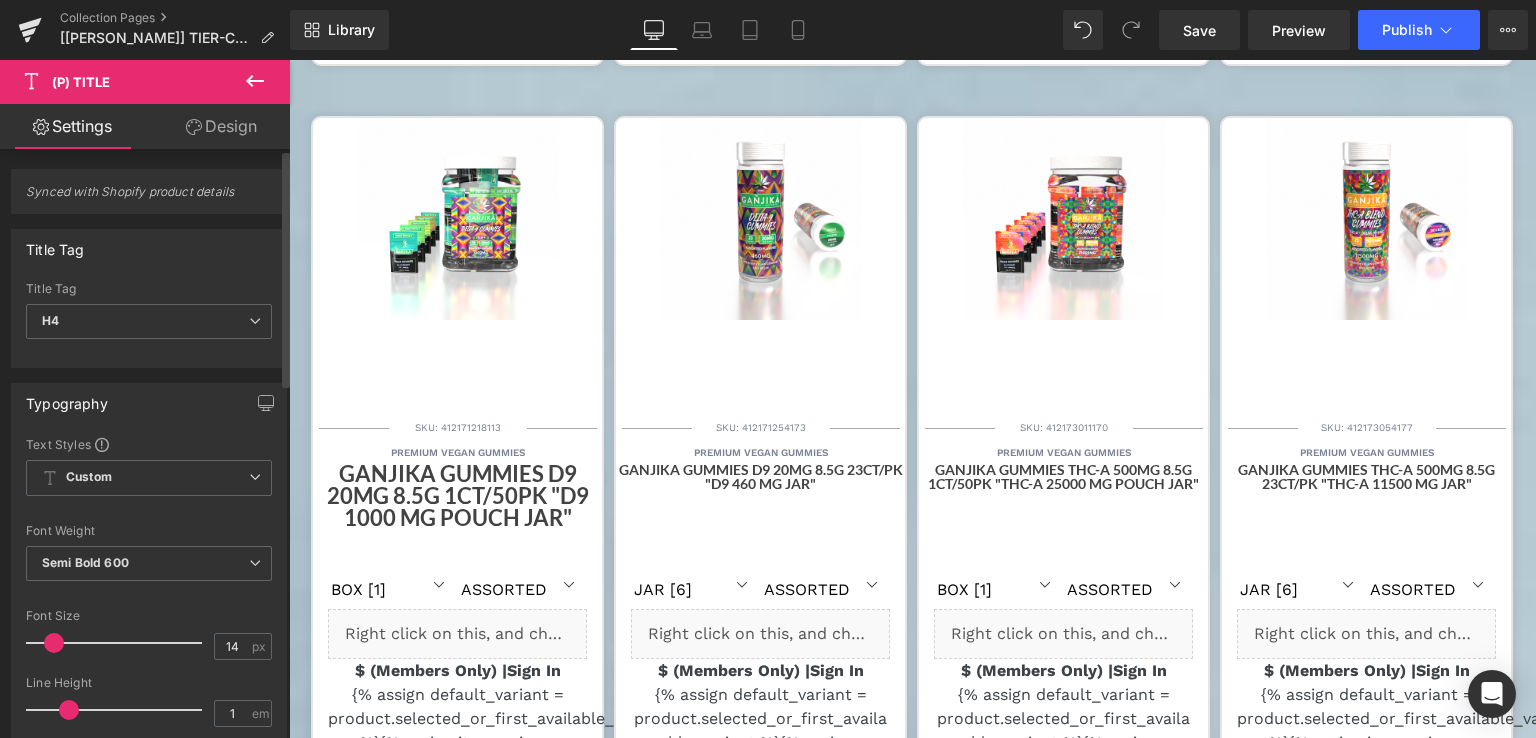 click at bounding box center [54, 643] 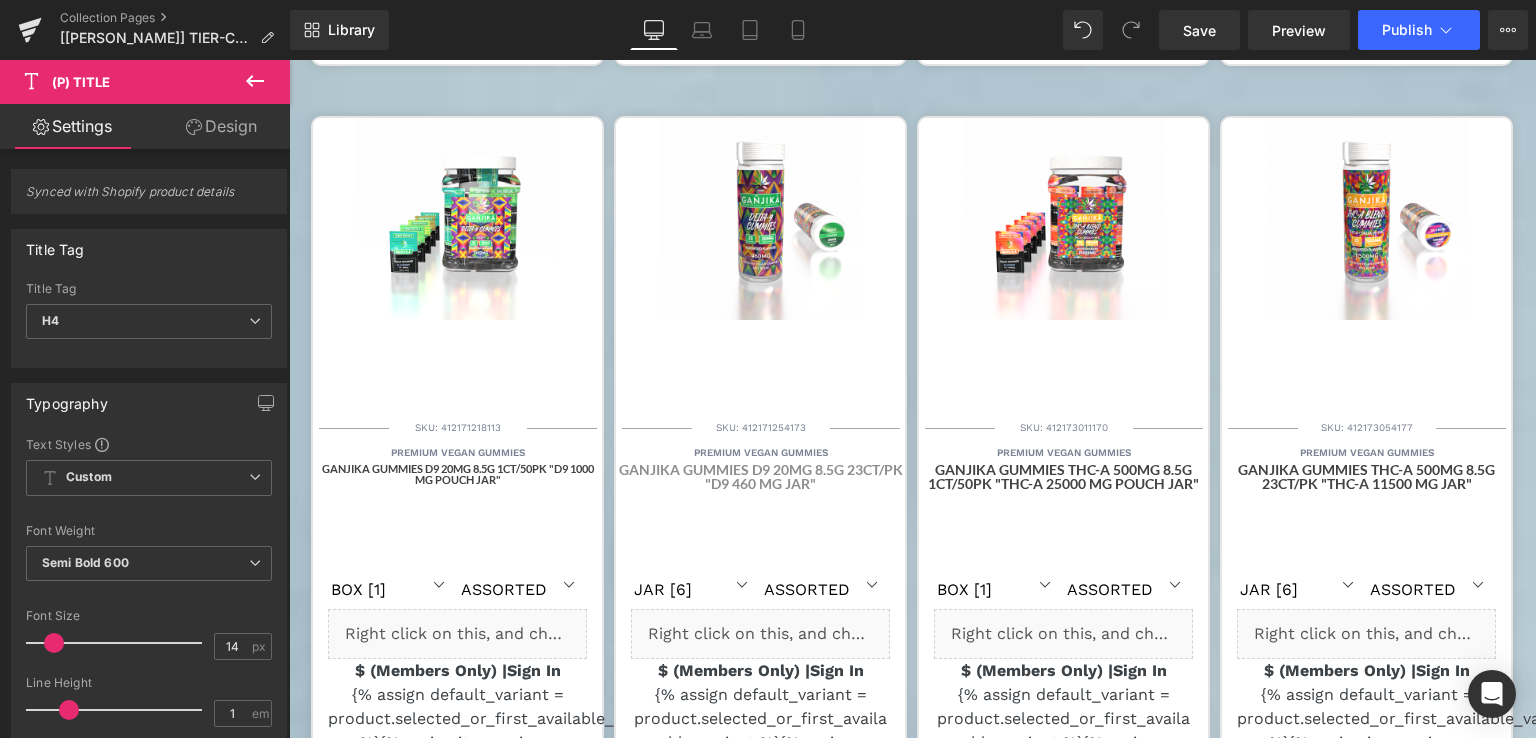 click on "GANJIKA GUMMIES D9 20MG 8.5G 23CT/PK "D9 460 MG Jar"" at bounding box center [760, 513] 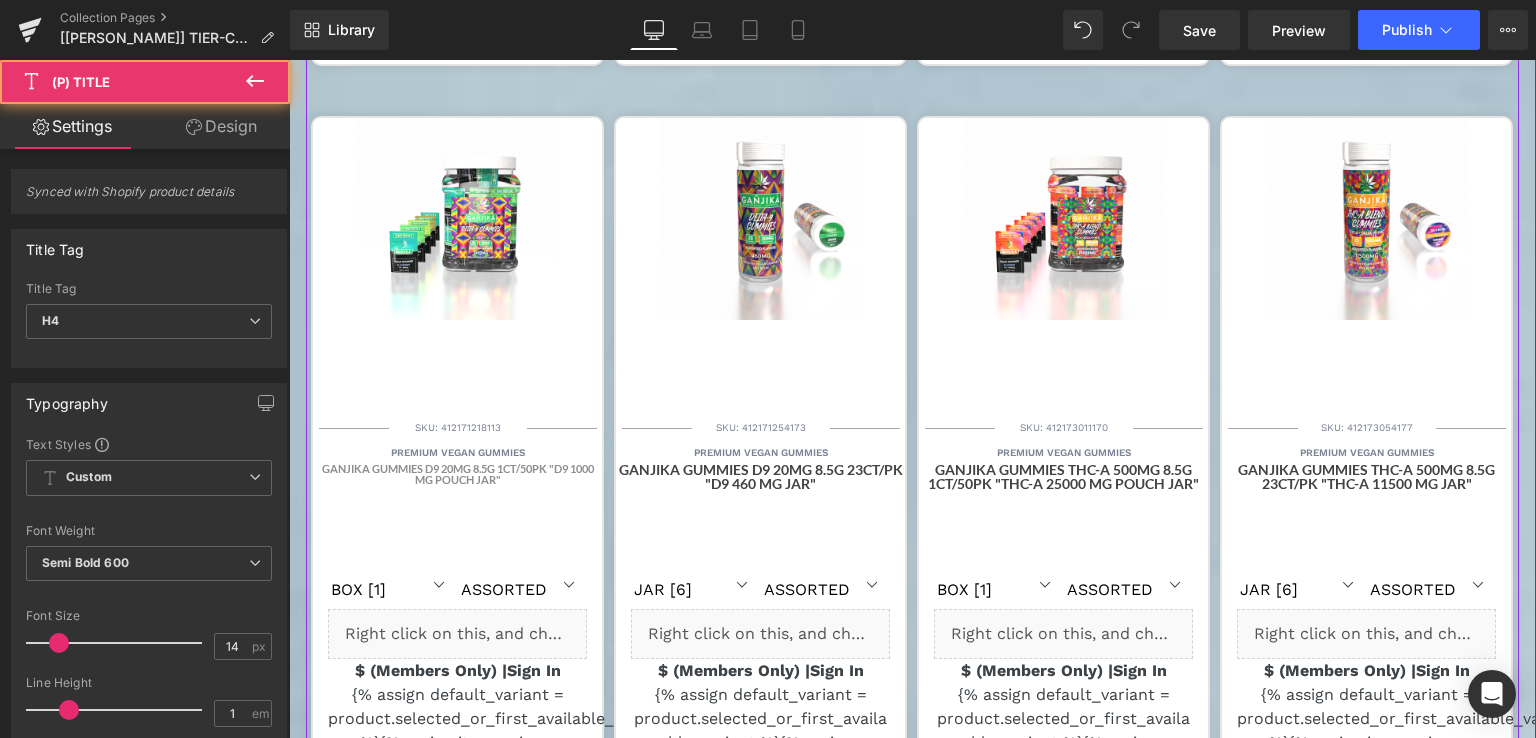 click on "GANJIKA GUMMIES D9 20MG 8.5G 1CT/50PK "D9 1000 MG Pouch Jar"" at bounding box center (457, 513) 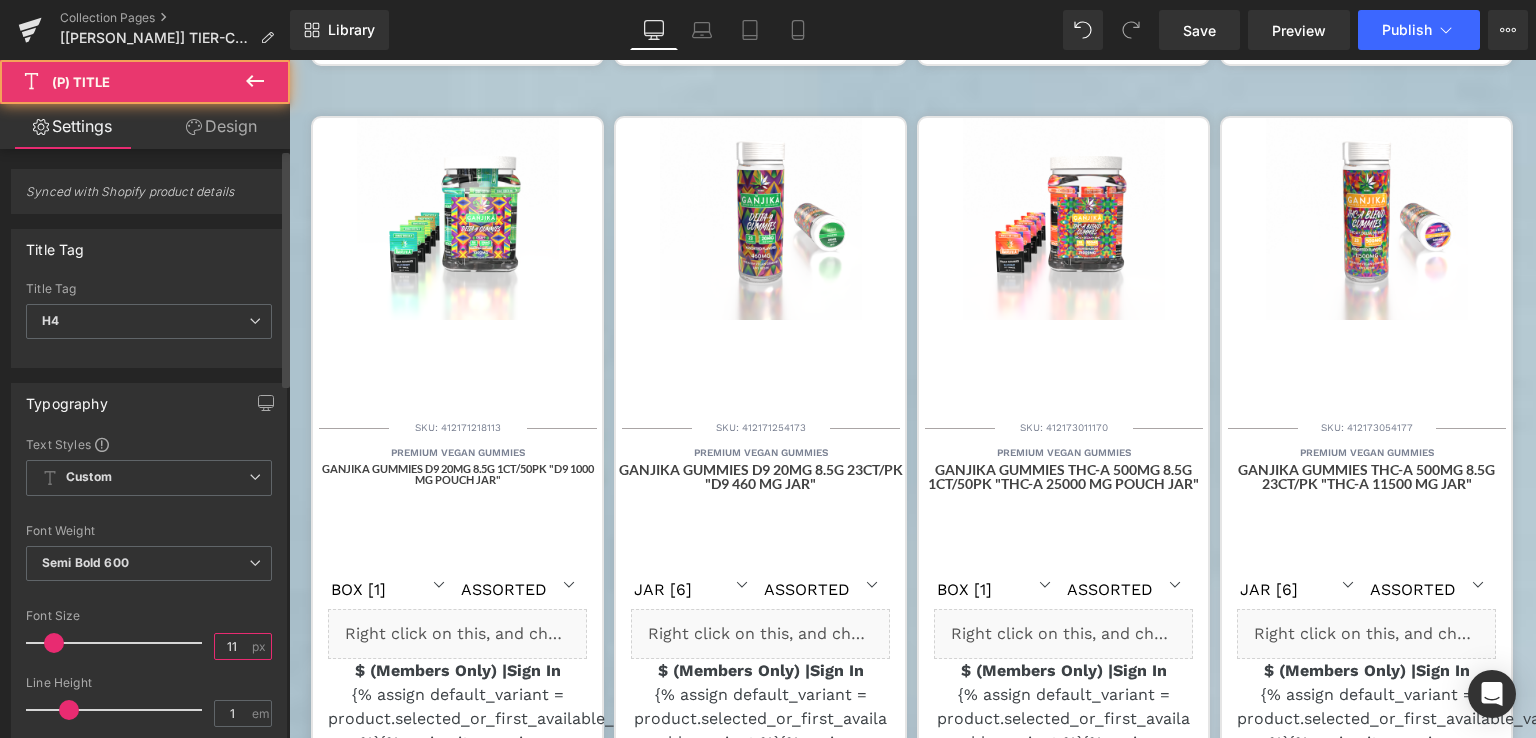 click on "11" at bounding box center [232, 646] 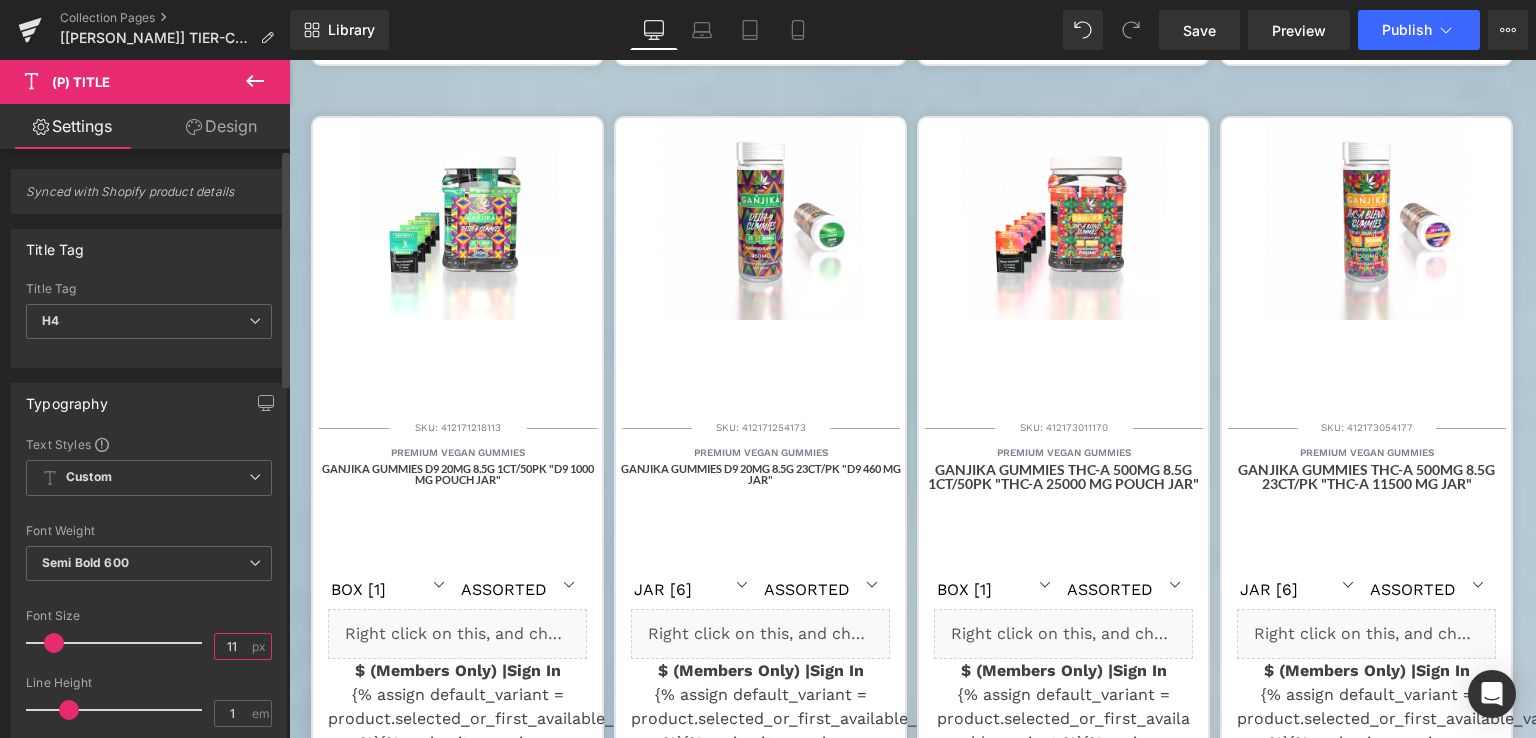 click on "11" at bounding box center (232, 646) 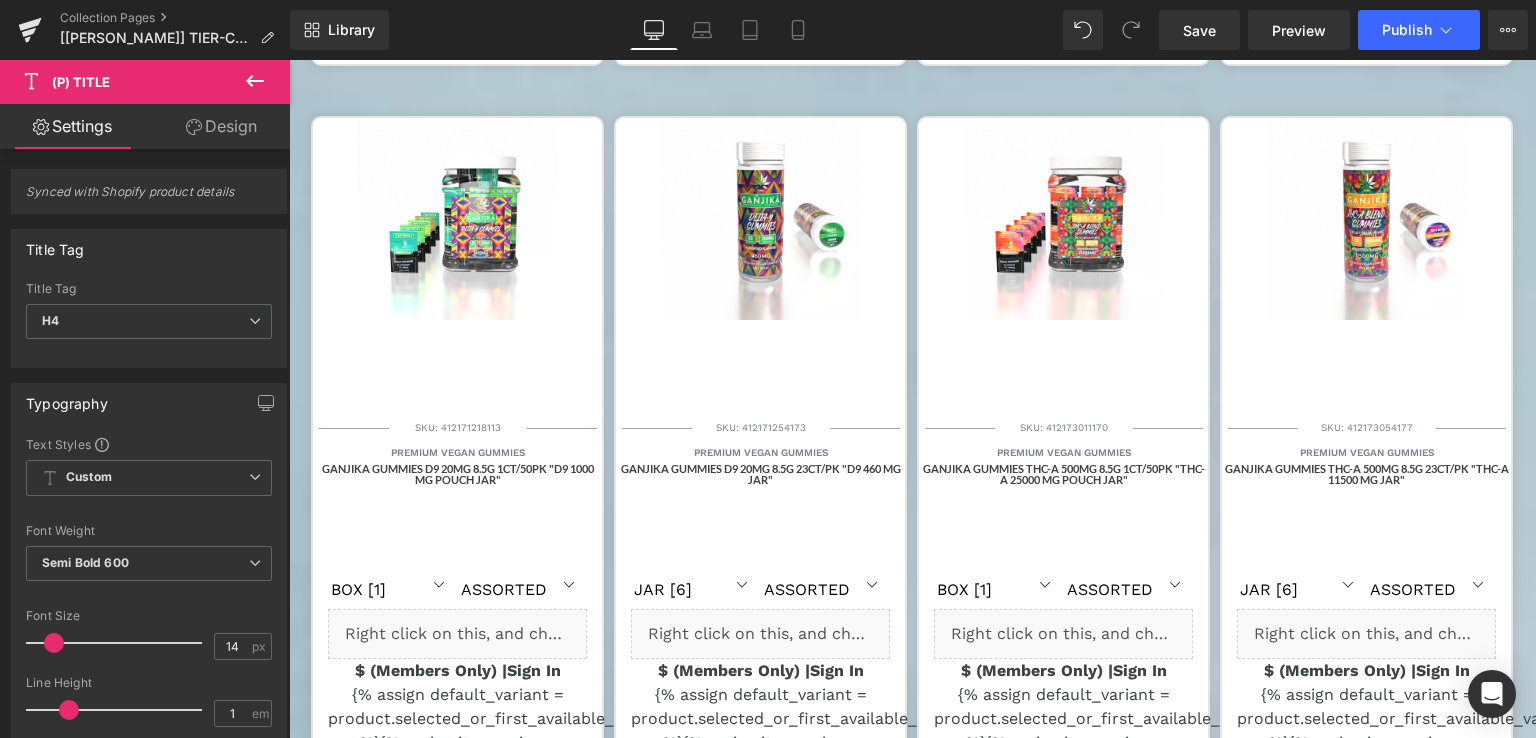 click on "VEGAN GUMMIES
Collection Title
Parallax
Parallax         Home / Collection Title Breadcrumbs
Off
2
%
(P) Image Separator" at bounding box center (912, 285) 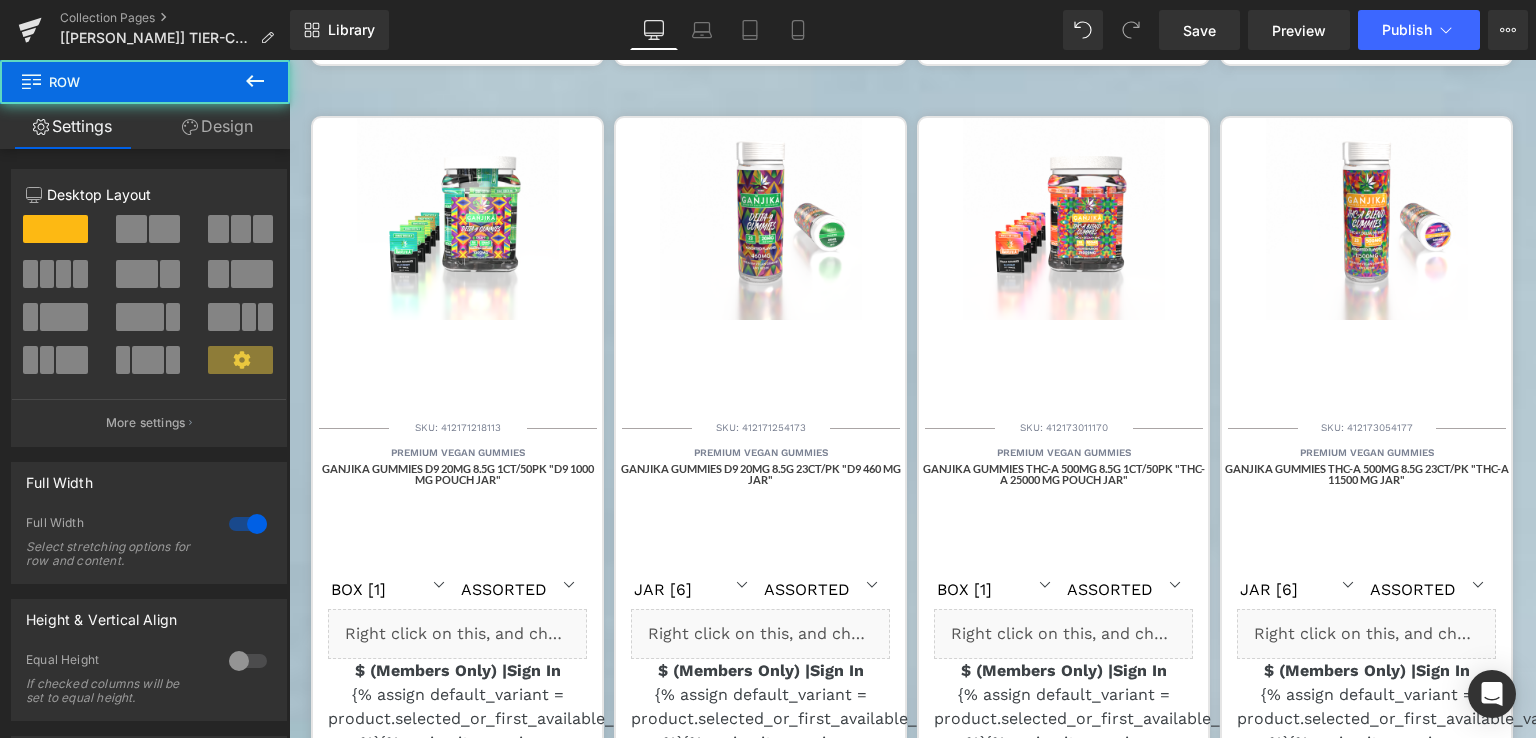scroll, scrollTop: 5044, scrollLeft: 1232, axis: both 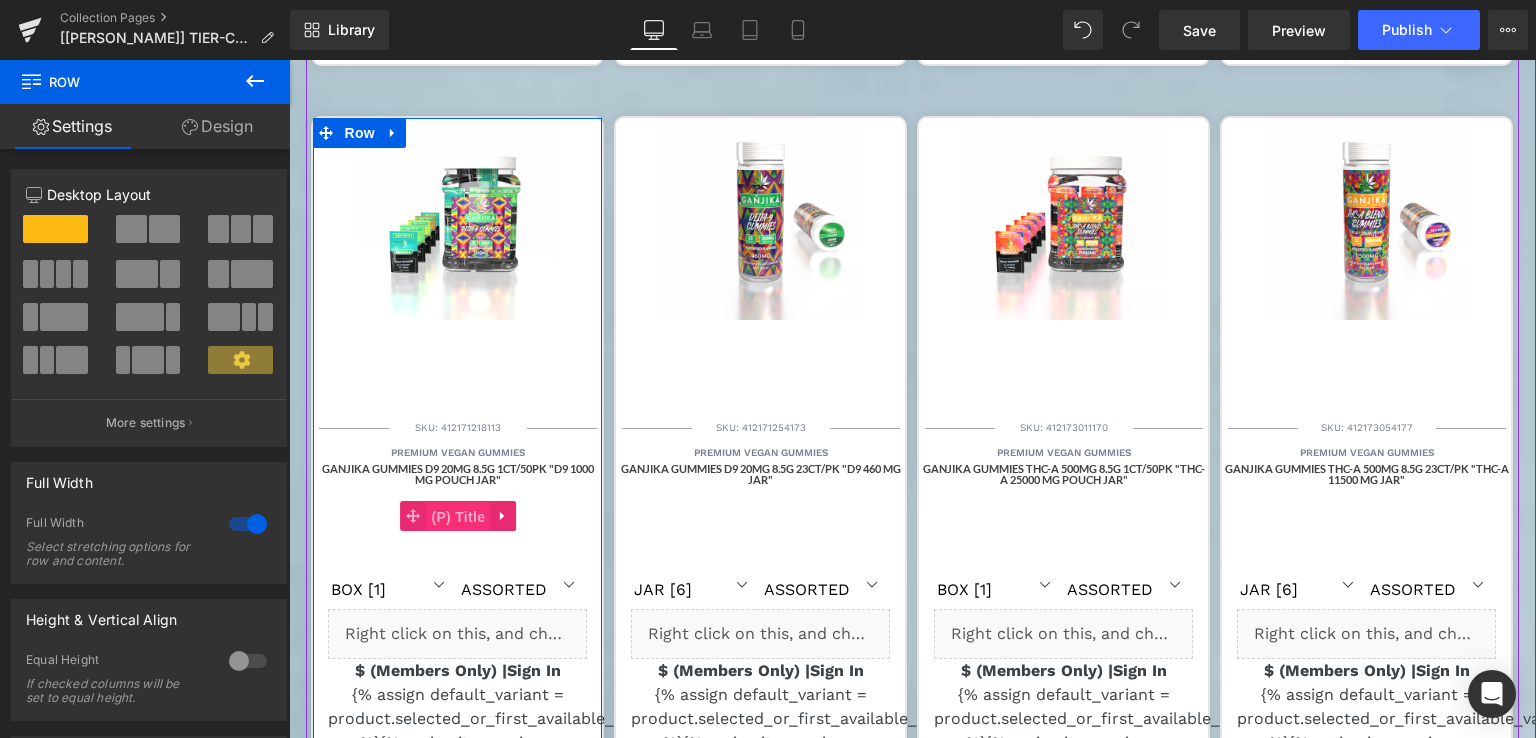 click on "(P) Title" at bounding box center (459, 517) 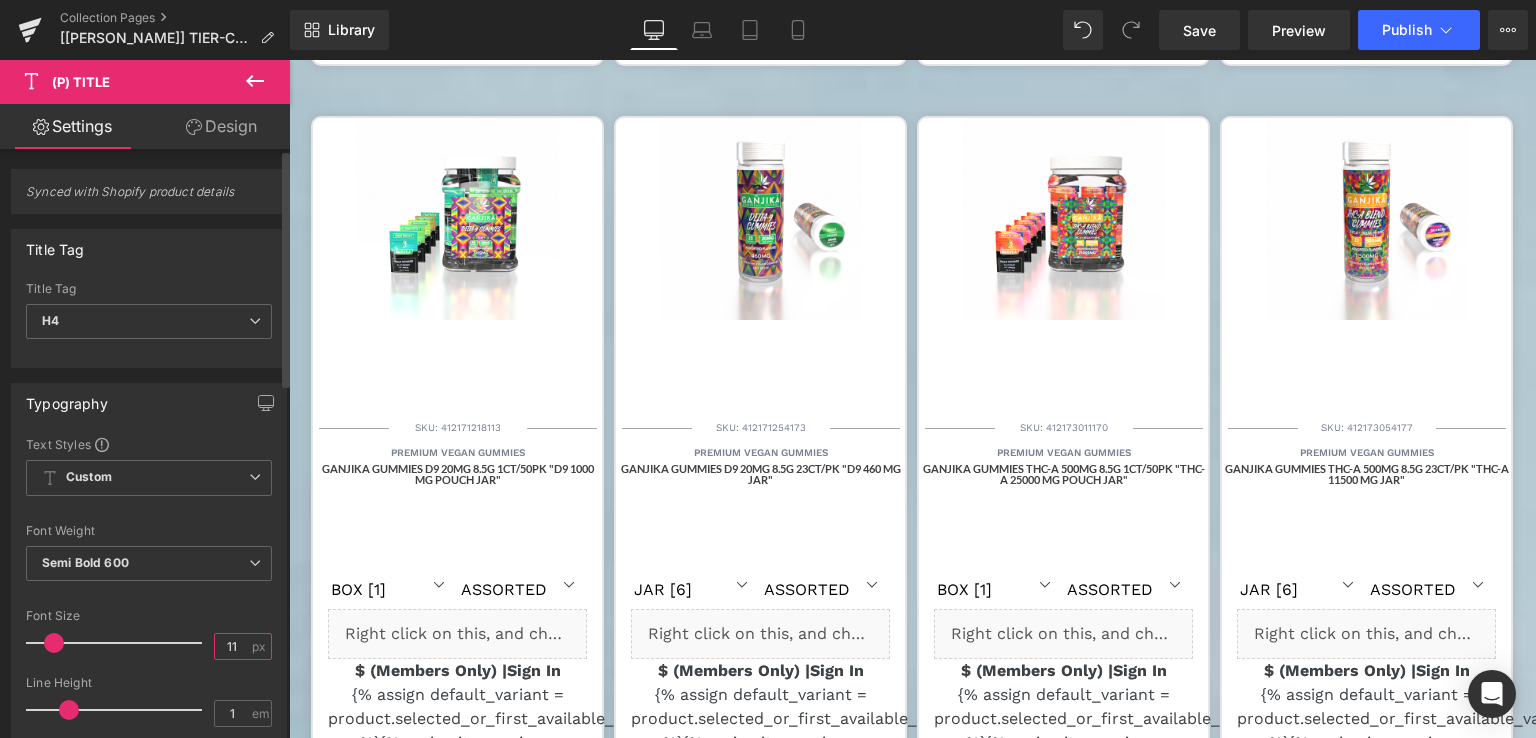 click on "11" at bounding box center (232, 646) 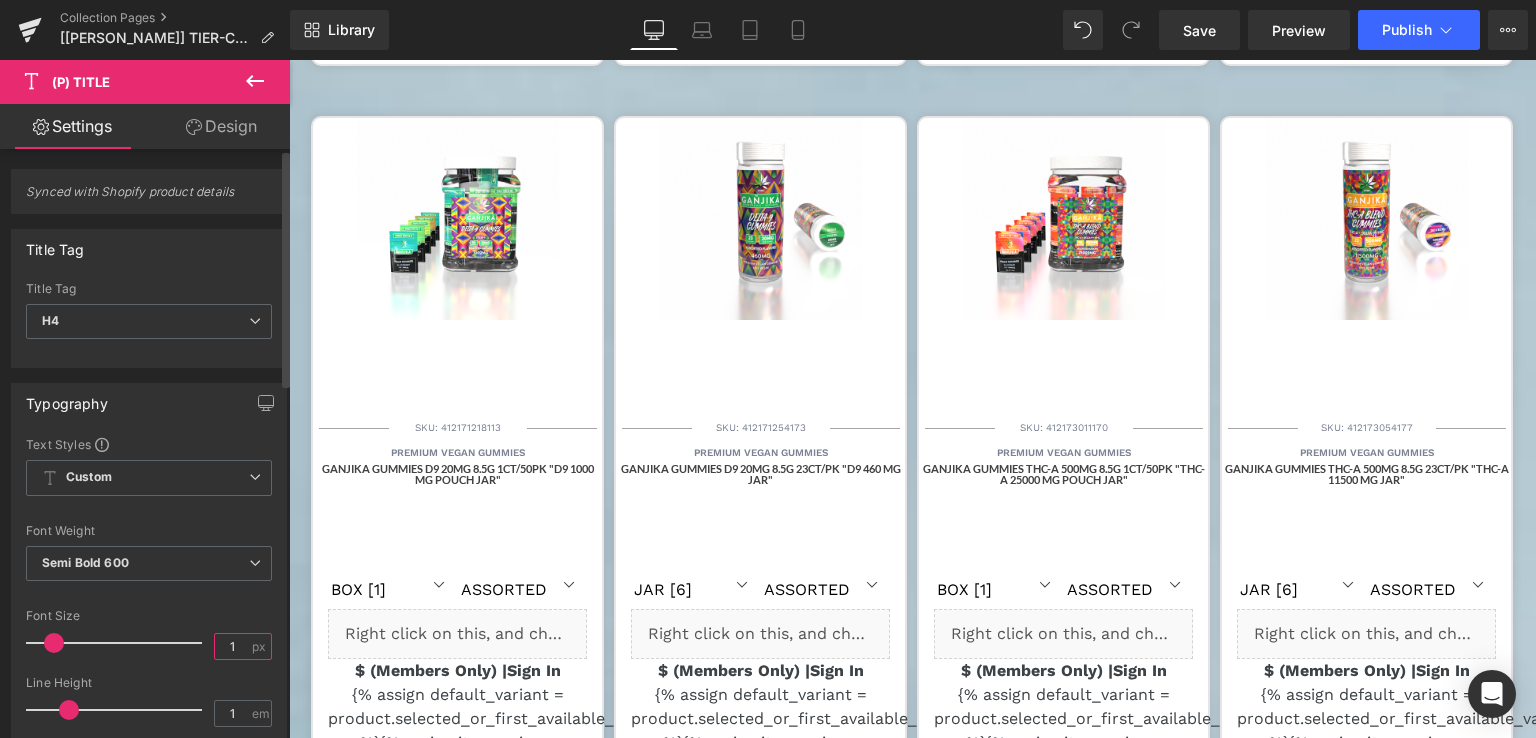 type on "14" 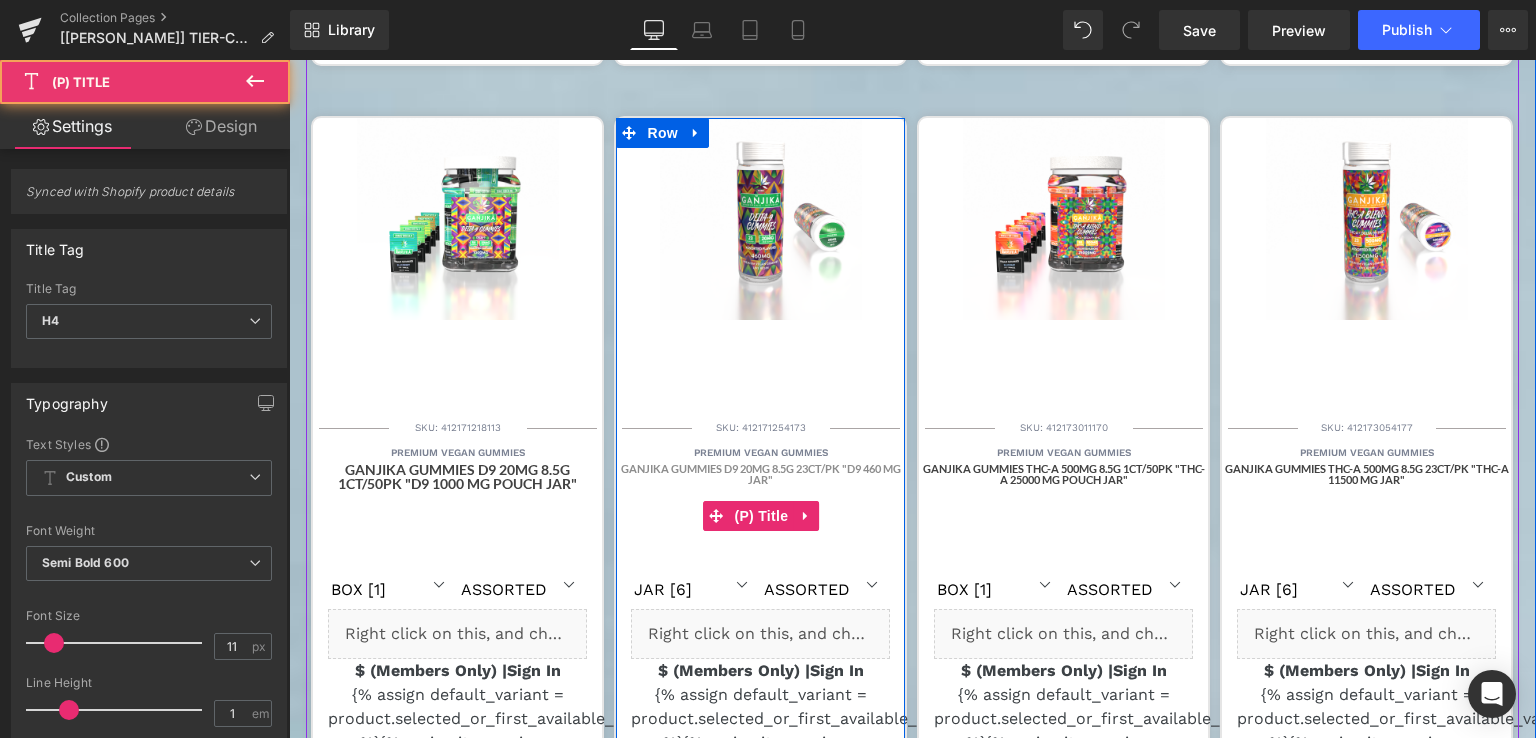click on "GANJIKA GUMMIES D9 20MG 8.5G 23CT/PK "D9 460 MG Jar"" at bounding box center [760, 513] 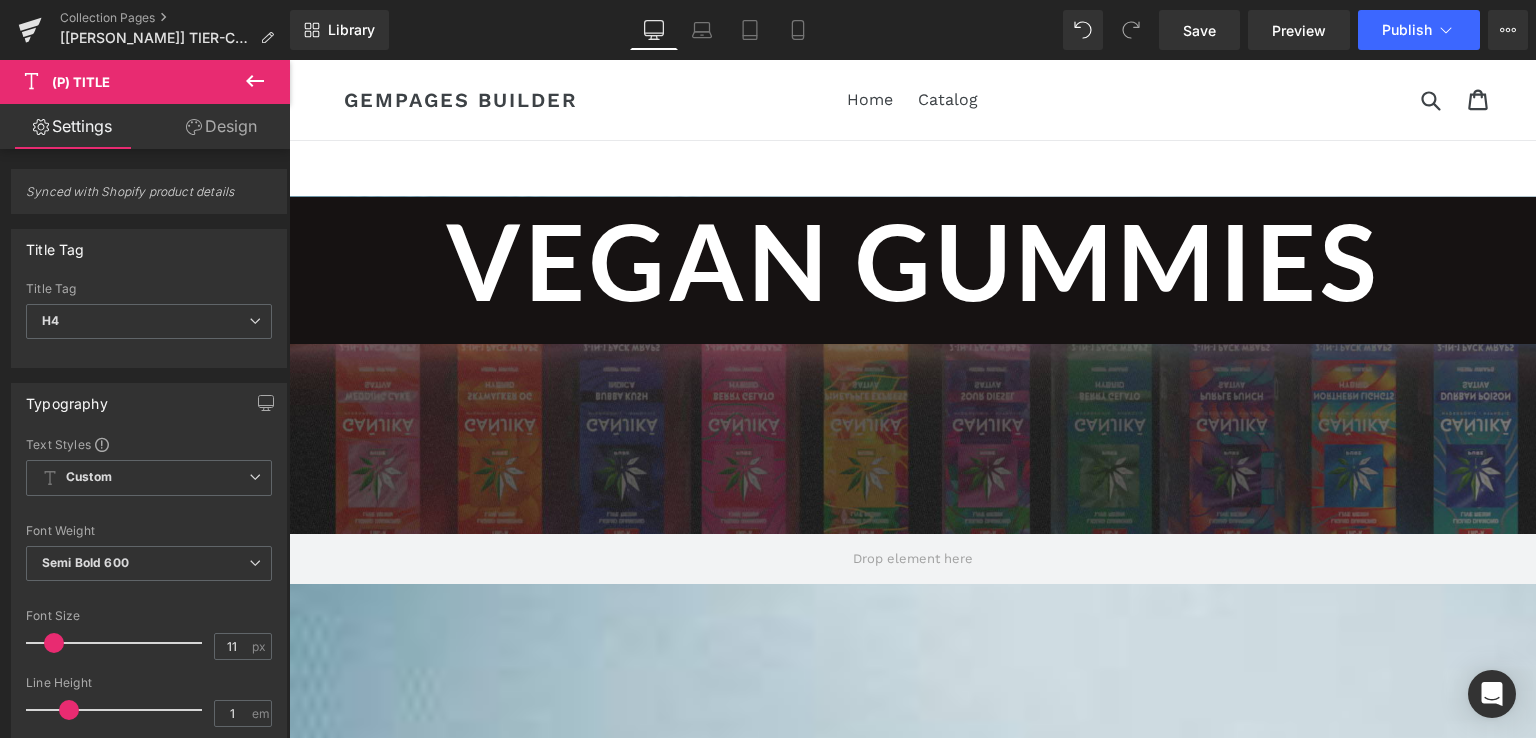 scroll, scrollTop: 2100, scrollLeft: 0, axis: vertical 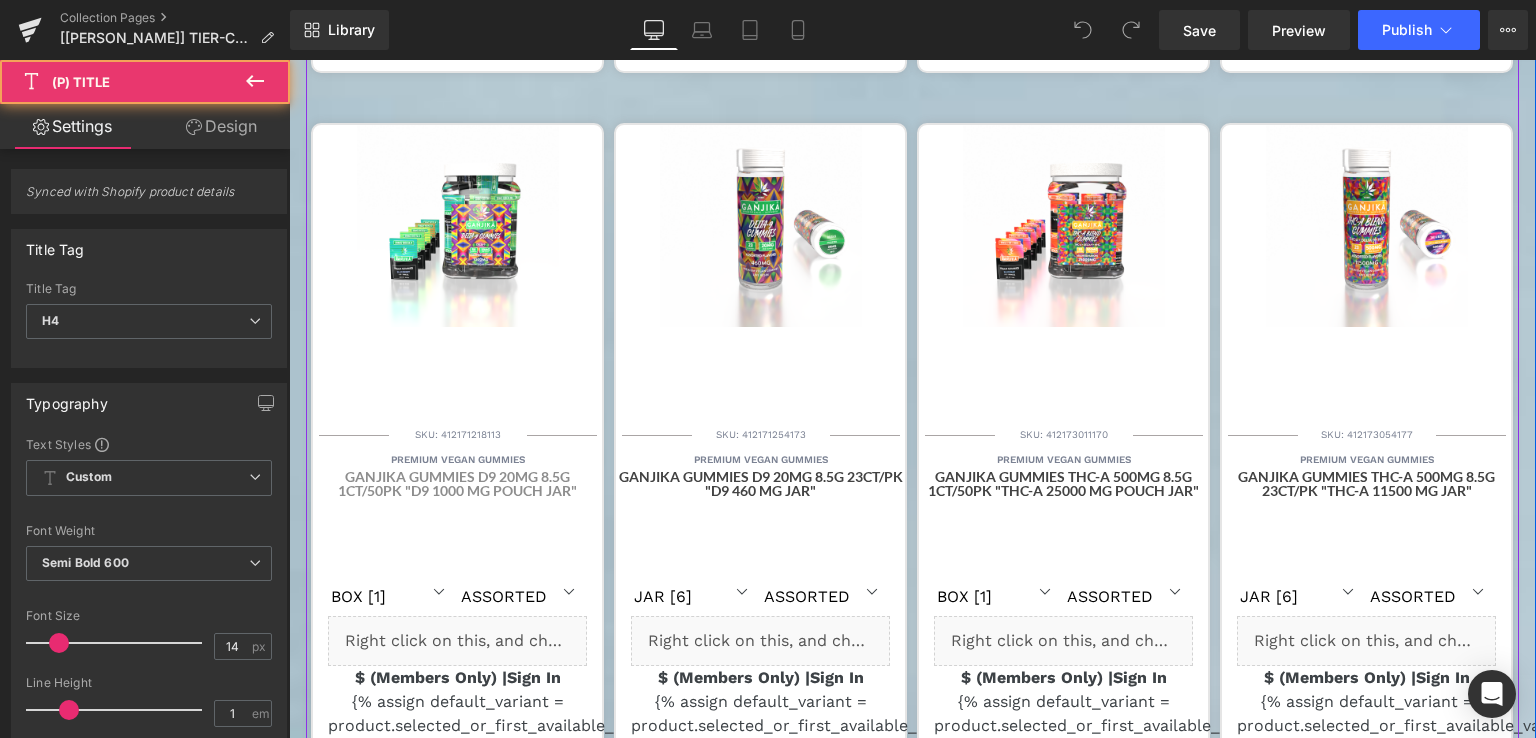 click on "GANJIKA GUMMIES D9 20MG 8.5G 1CT/50PK "D9 1000 MG Pouch Jar"" at bounding box center (457, 520) 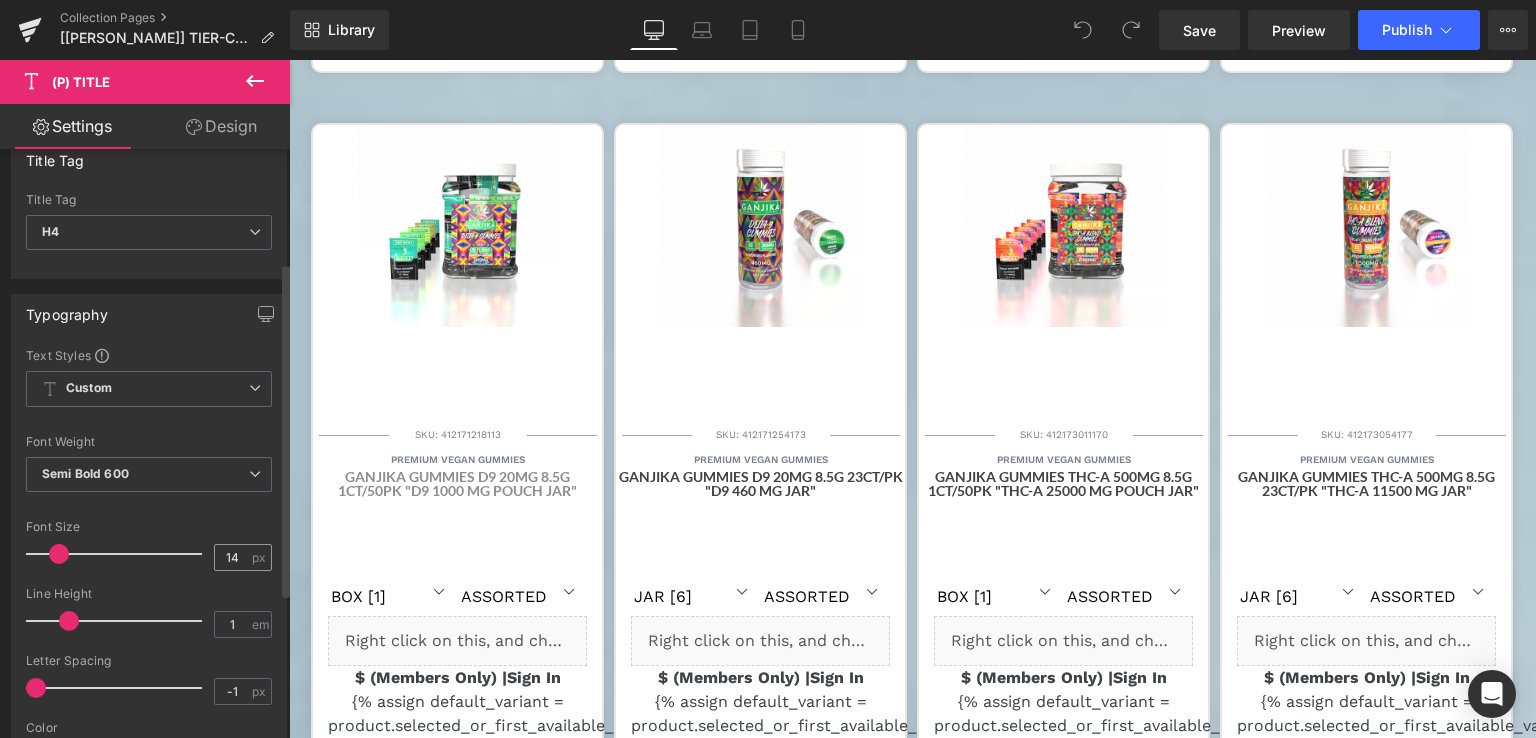 scroll, scrollTop: 200, scrollLeft: 0, axis: vertical 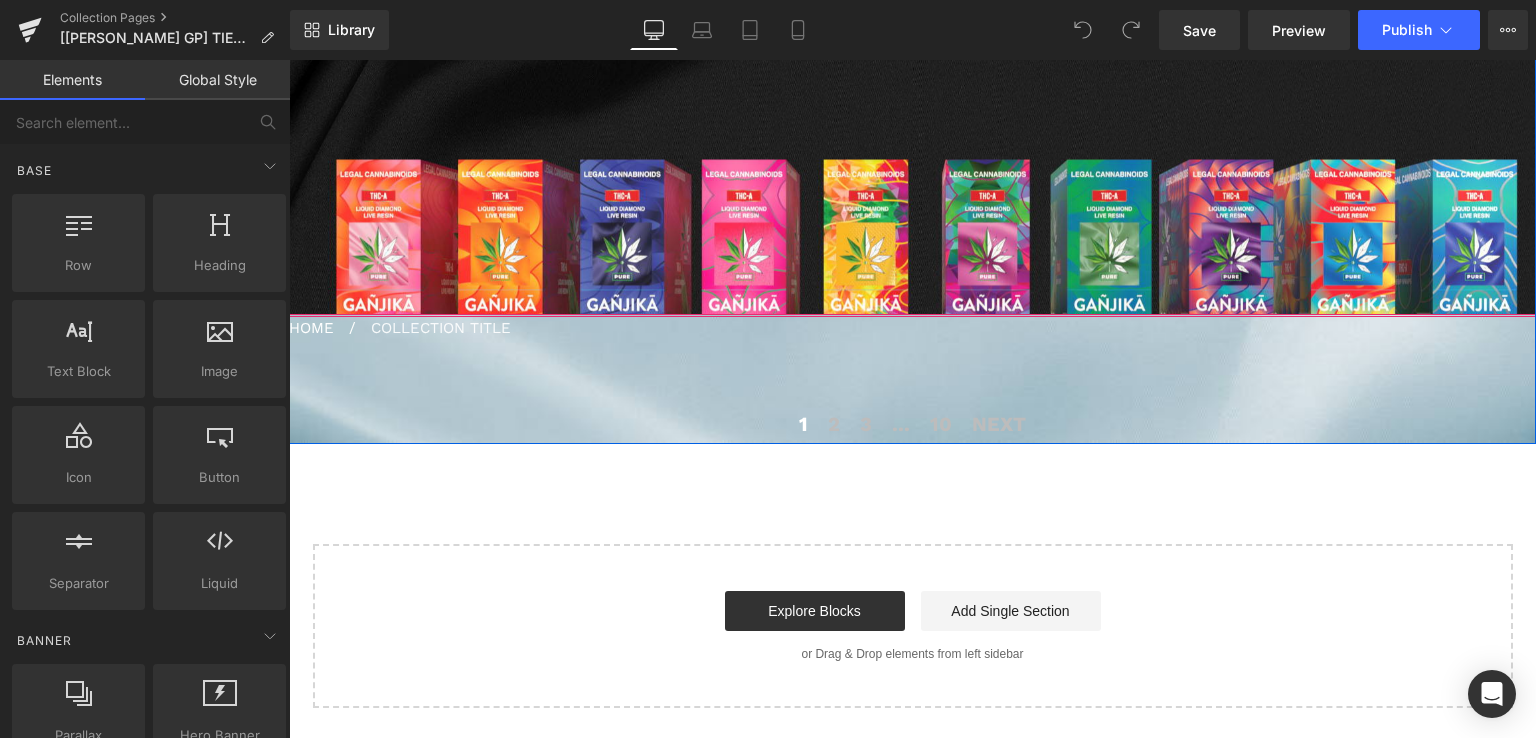 click at bounding box center (912, 300) 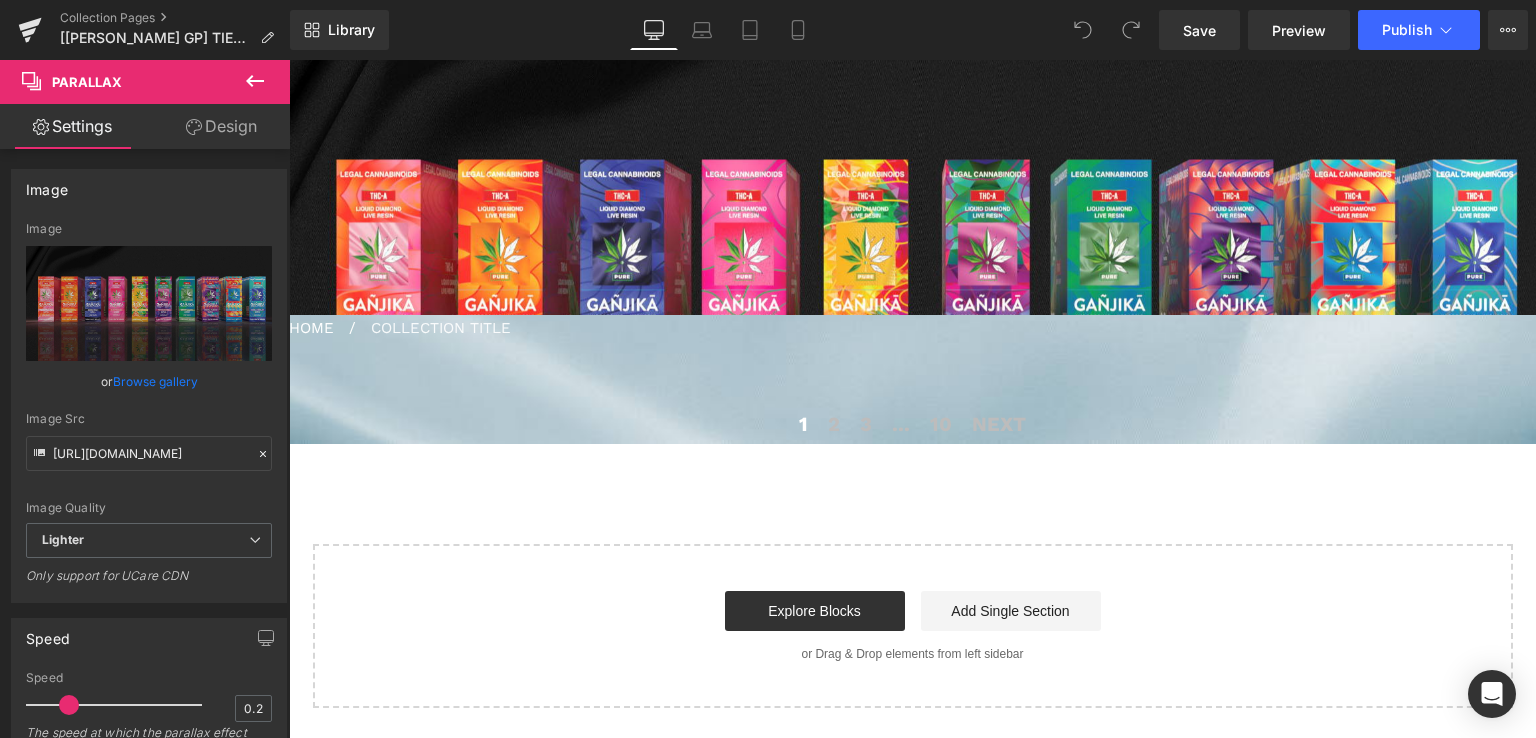 click 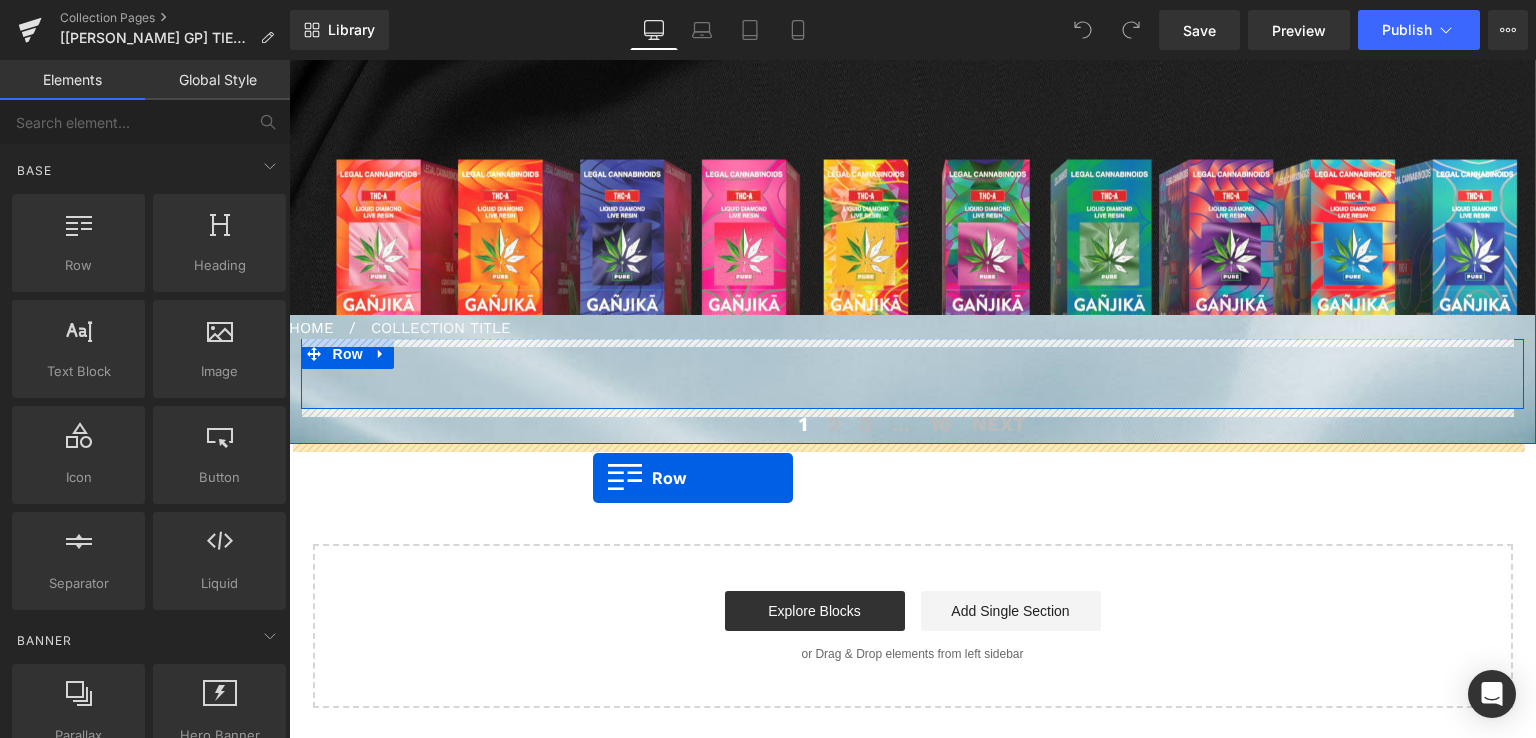 drag, startPoint x: 476, startPoint y: 389, endPoint x: 593, endPoint y: 478, distance: 147.0034 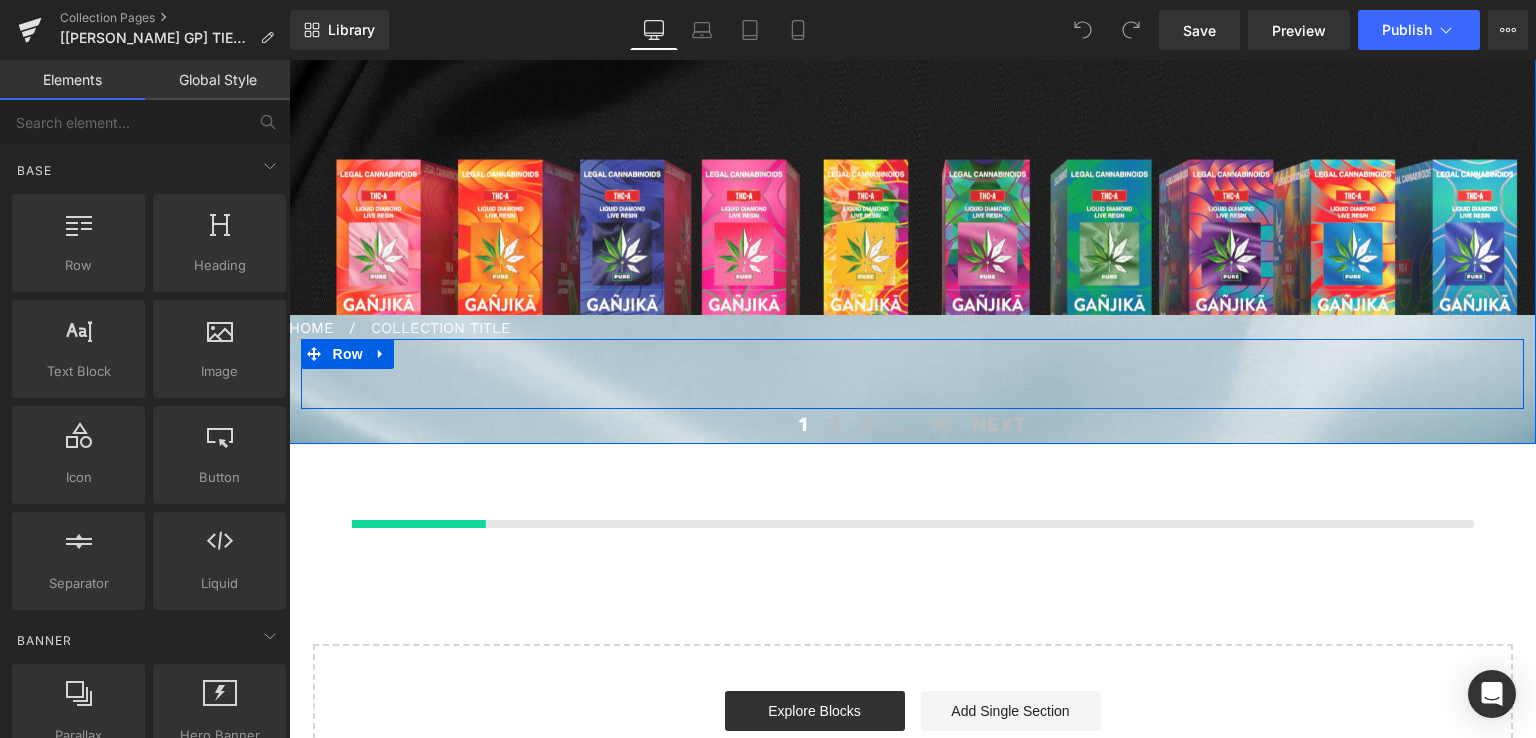 scroll, scrollTop: 9, scrollLeft: 10, axis: both 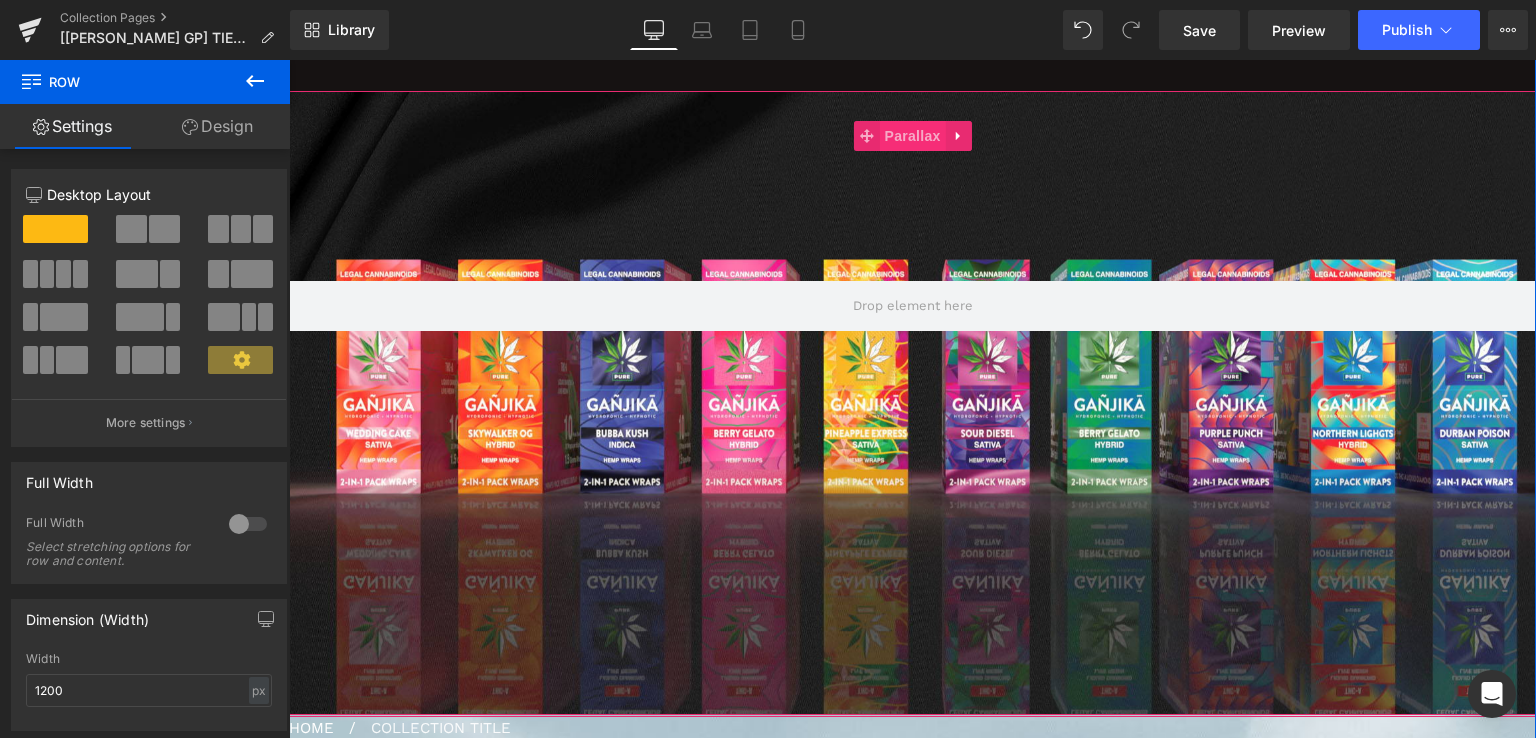 click on "Parallax" at bounding box center [913, 136] 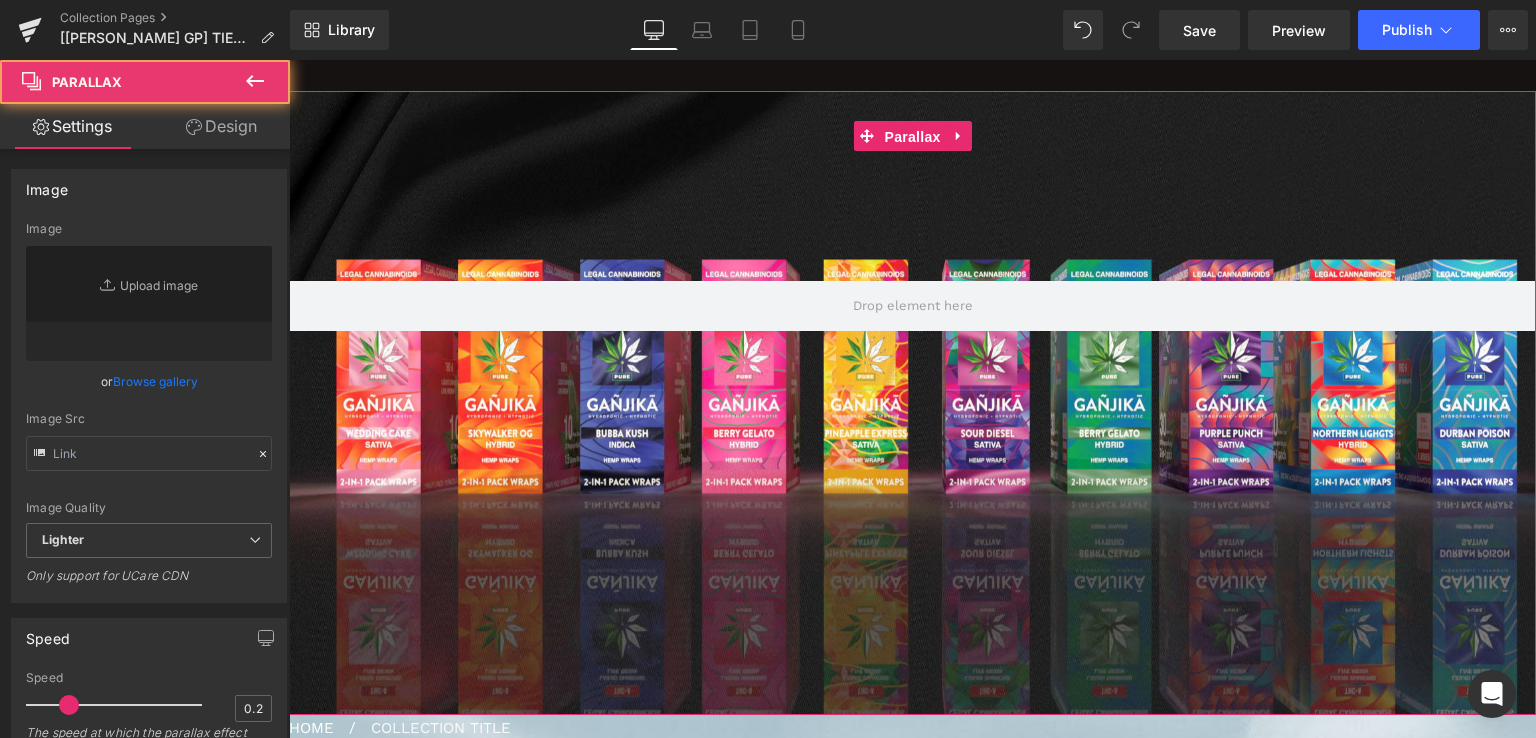 type on "https://ucarecdn.com/d435695a-a9f5-4404-b4e7-0105e40322da/-/format/auto/-/preview/3000x3000/-/quality/lighter/RTL-BX-2-IN-1-BANNER-1-Camera.jpg" 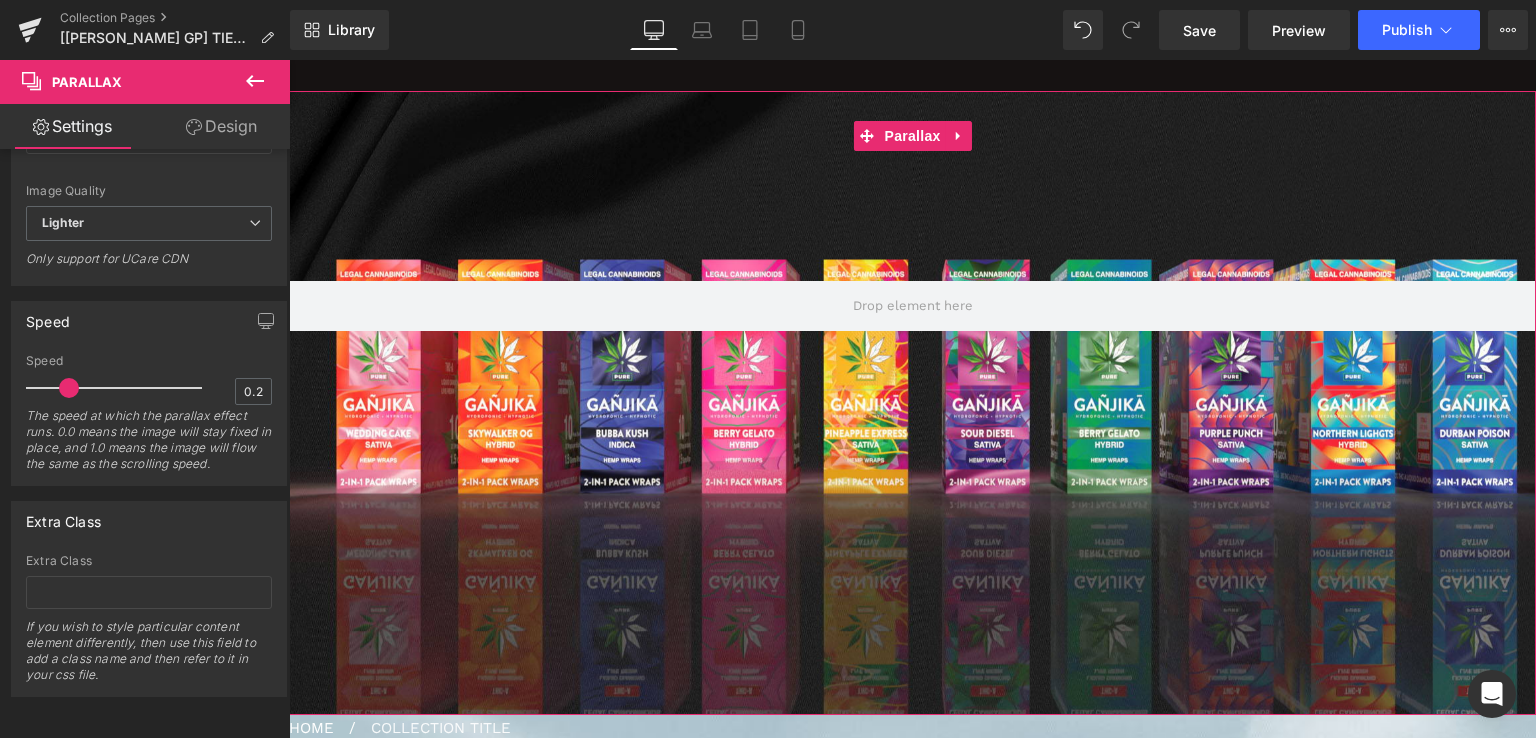 scroll, scrollTop: 0, scrollLeft: 0, axis: both 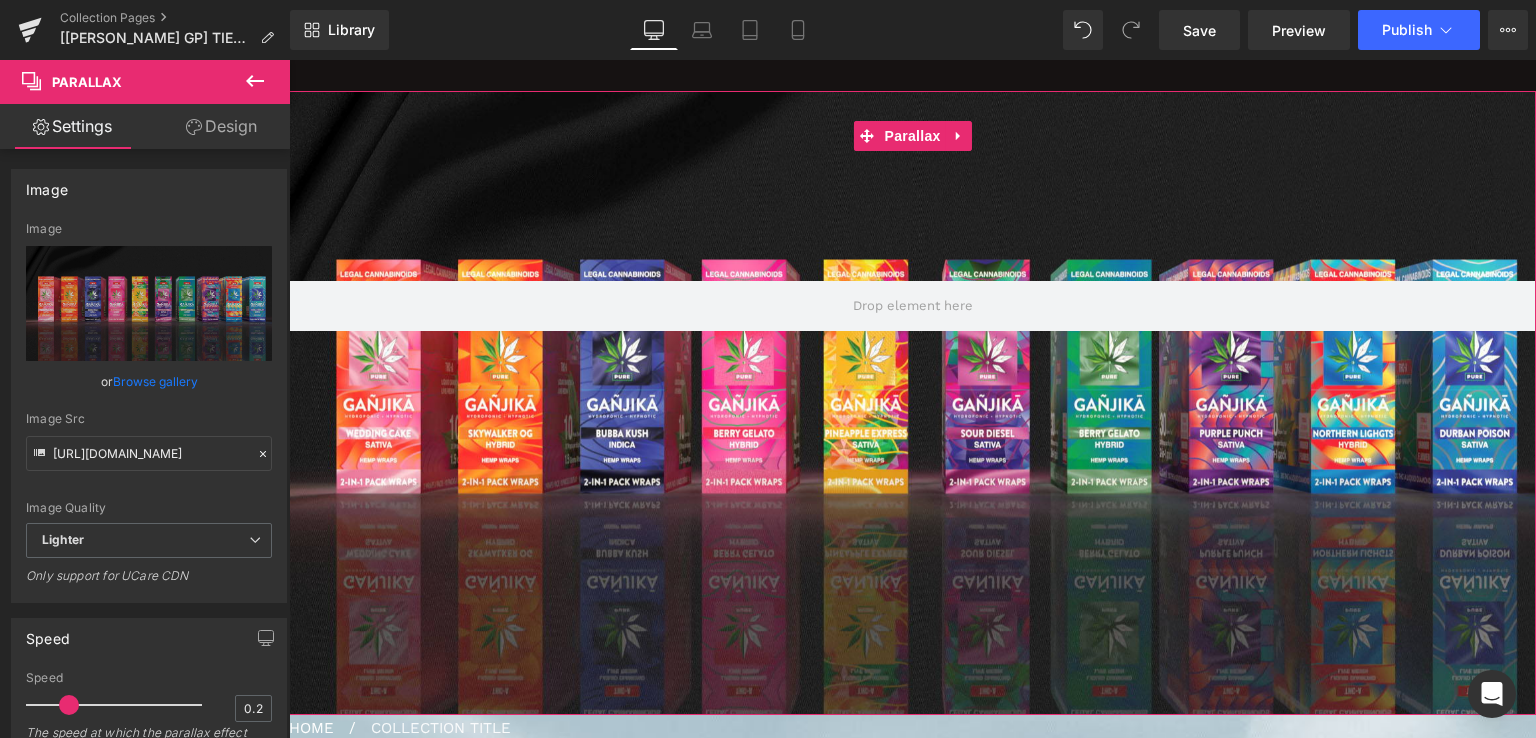 click on "Design" at bounding box center [221, 126] 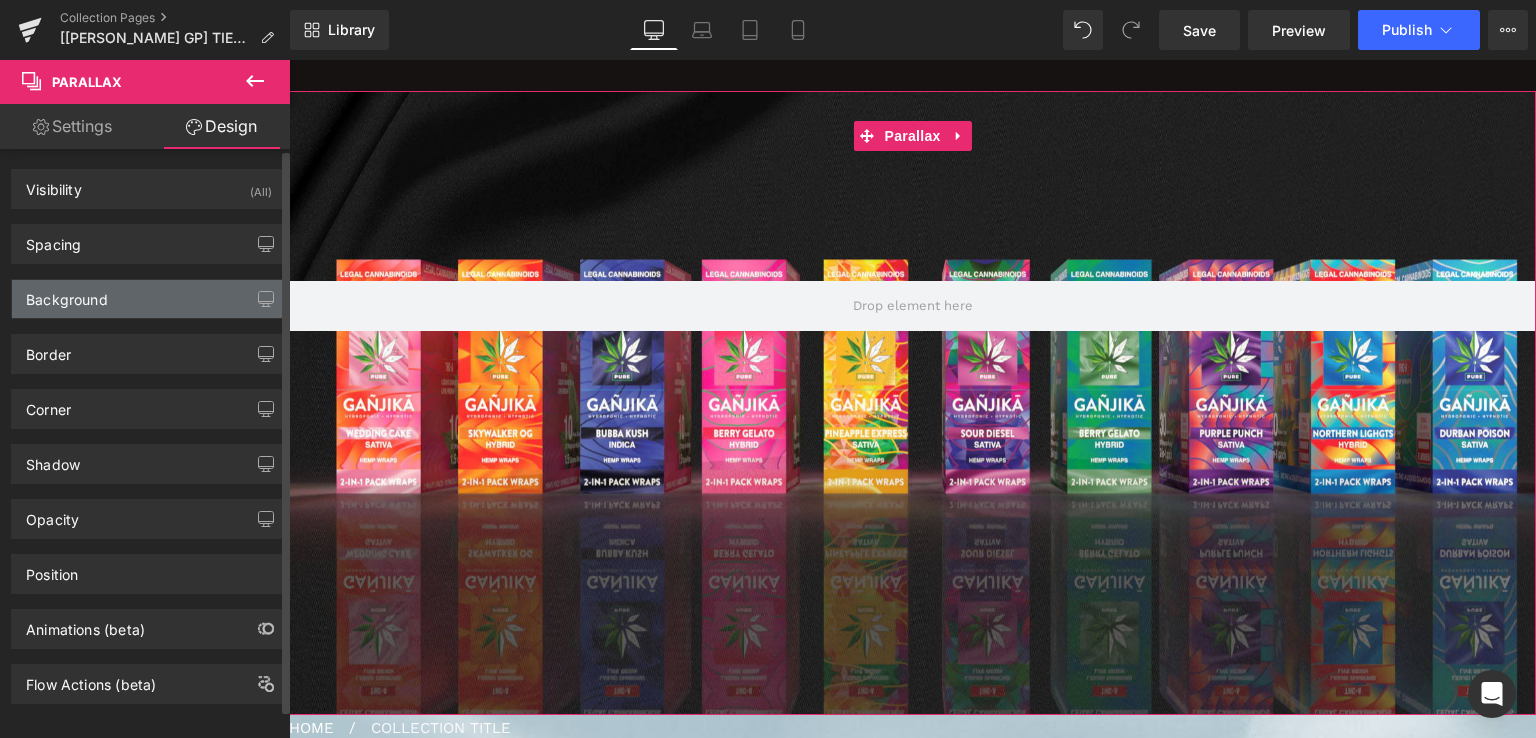 click on "Background" at bounding box center (149, 299) 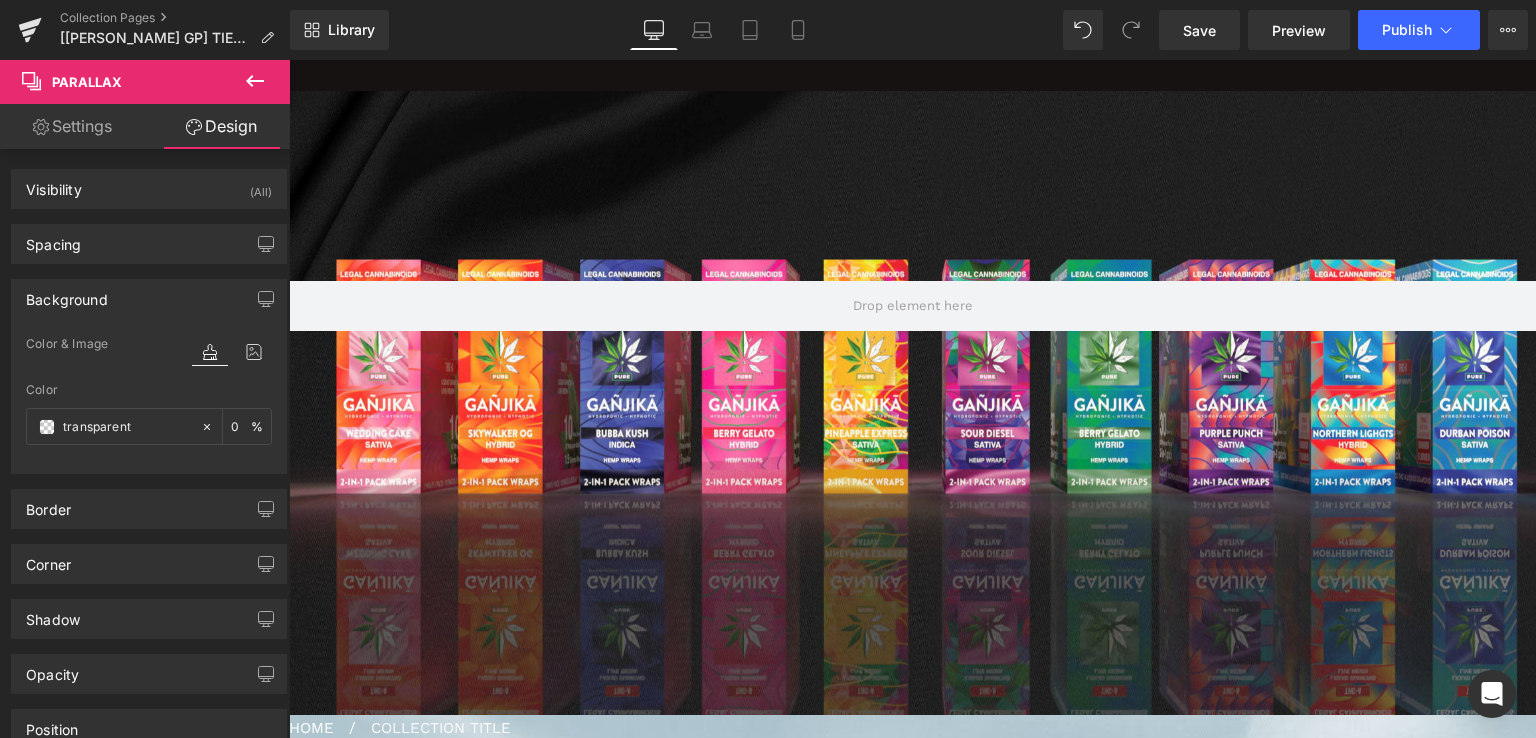 scroll, scrollTop: 173, scrollLeft: 0, axis: vertical 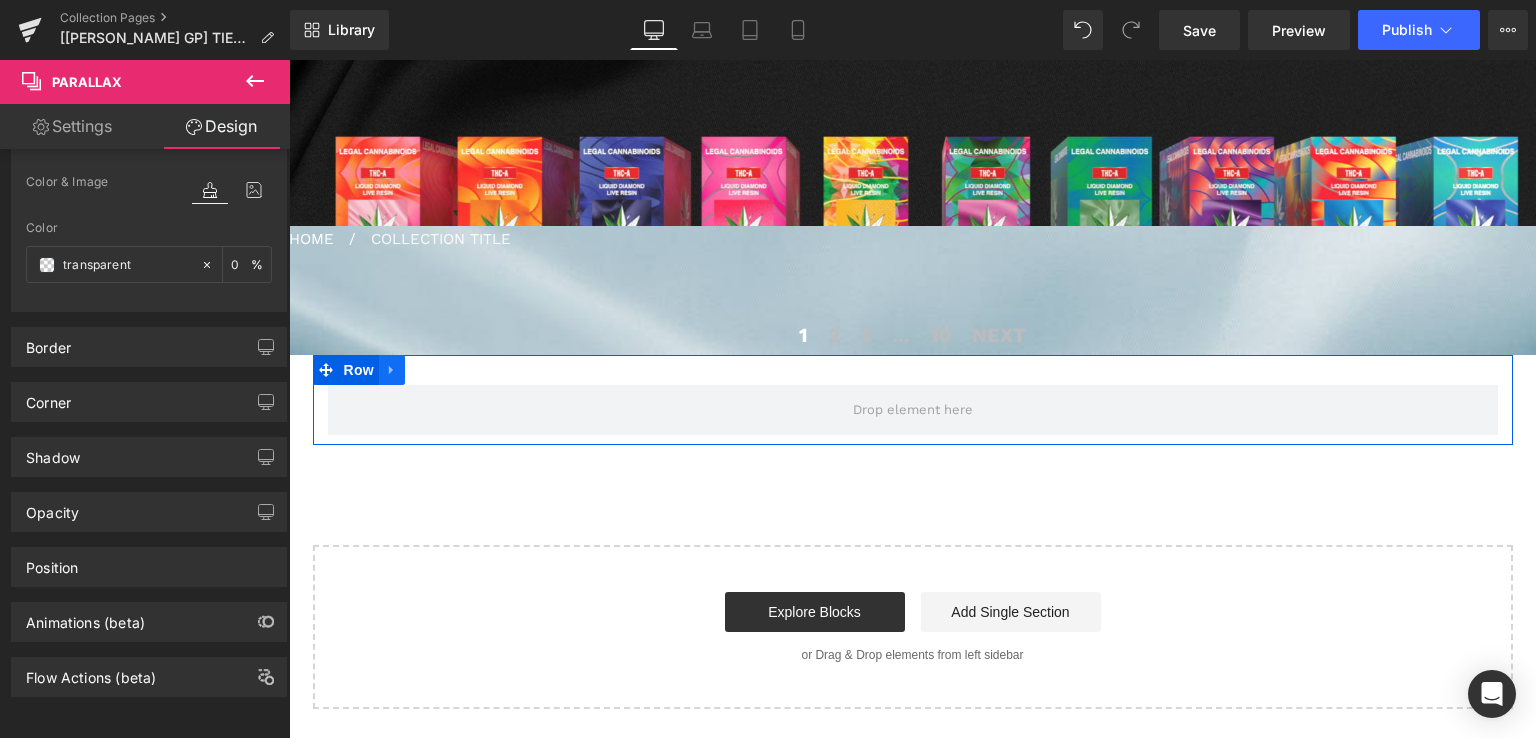 click 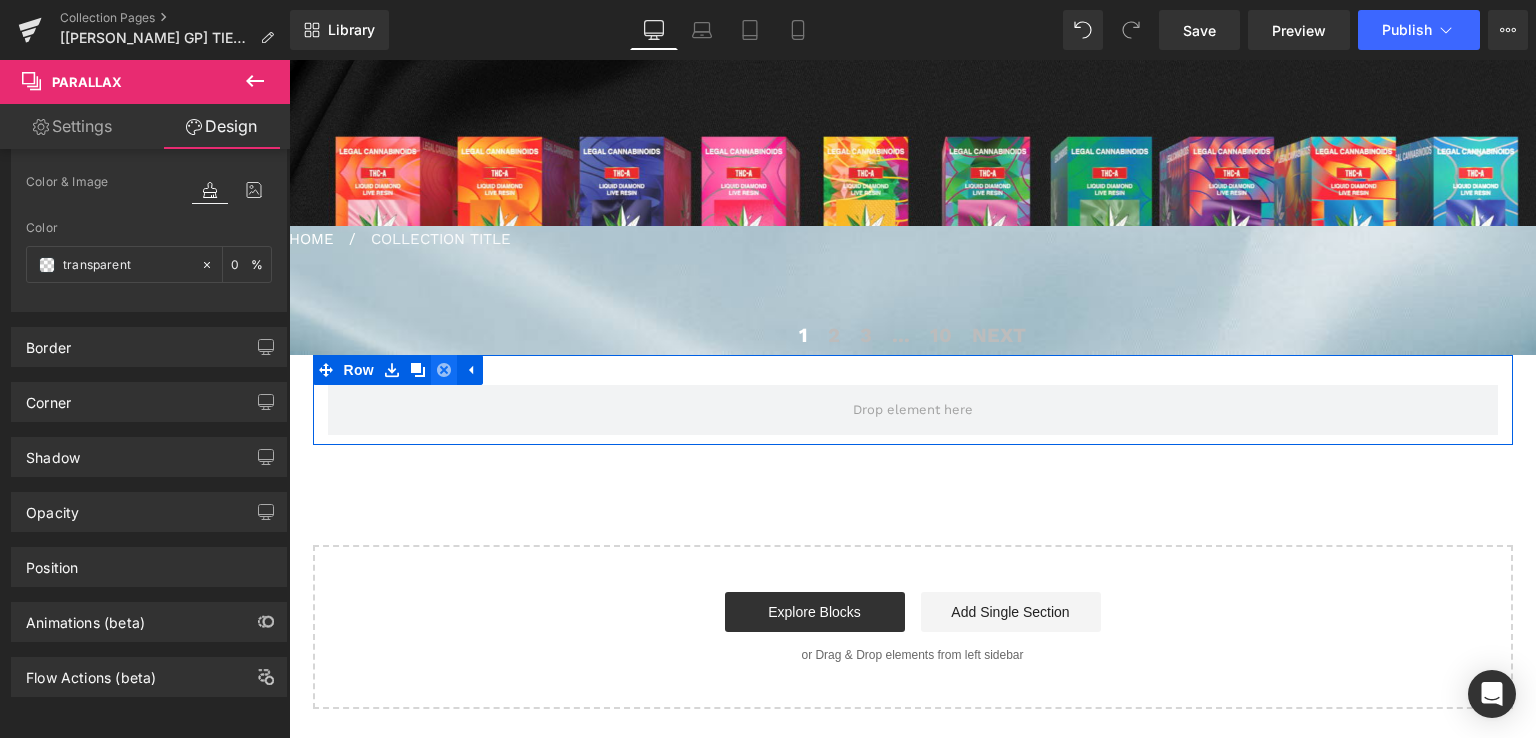 click 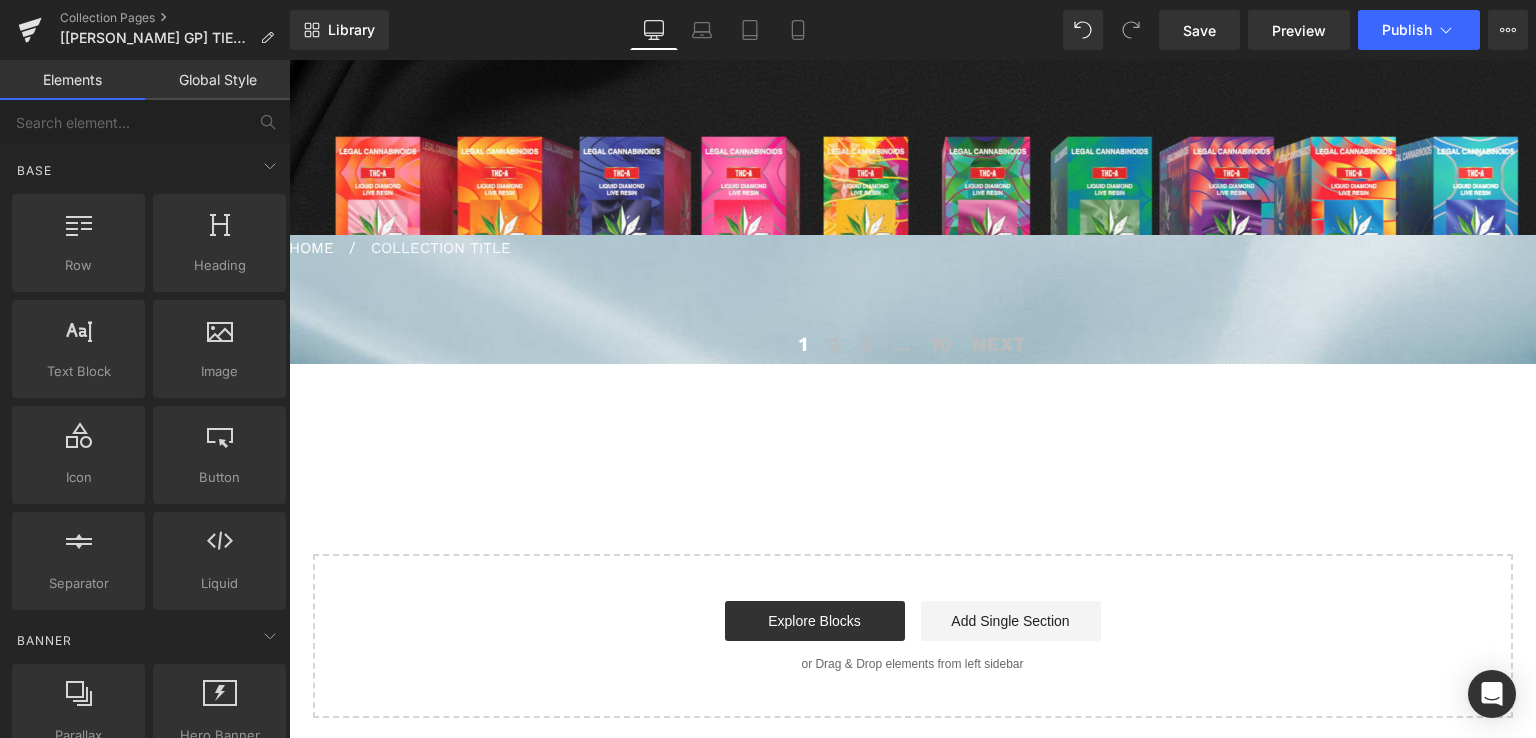 scroll, scrollTop: 561, scrollLeft: 0, axis: vertical 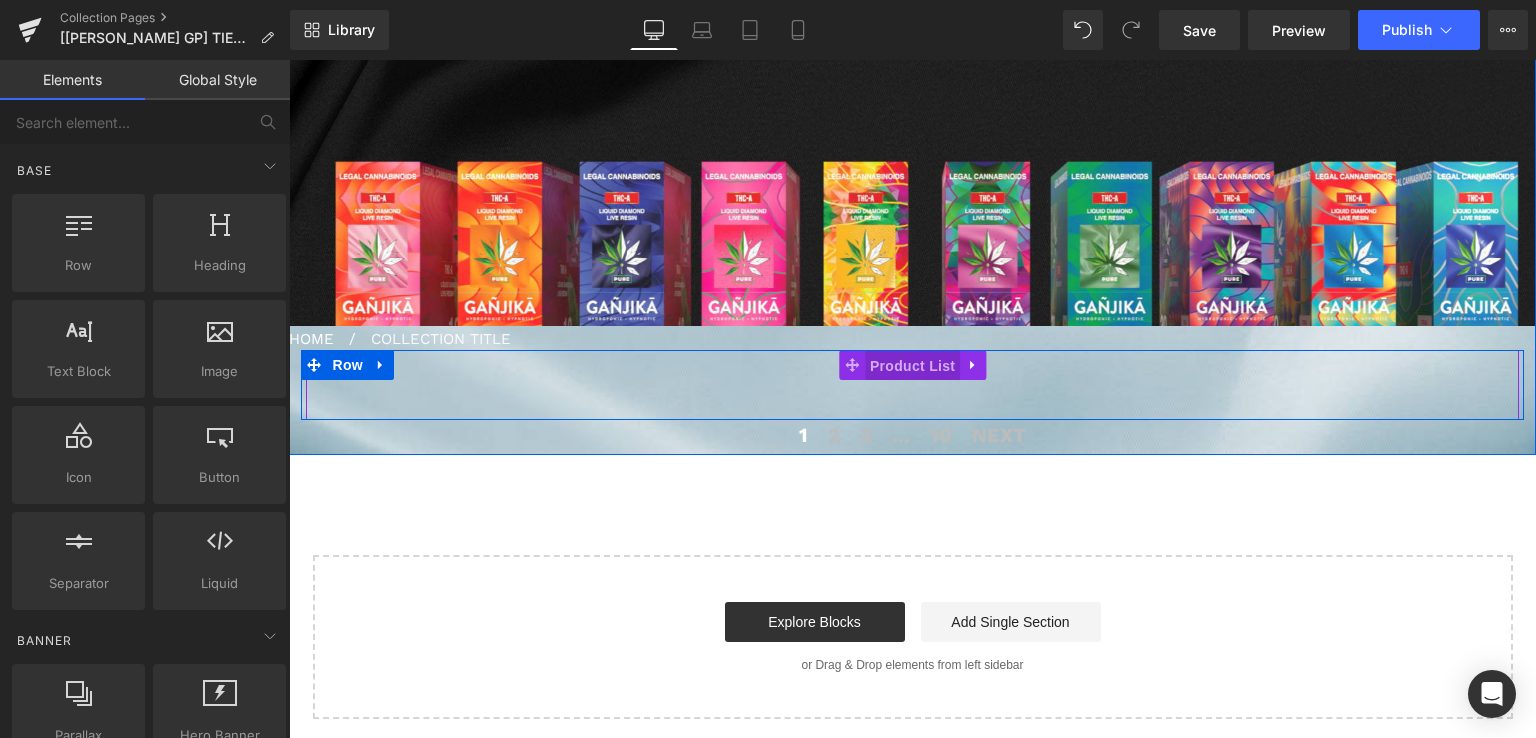 click on "Product List" at bounding box center (912, 366) 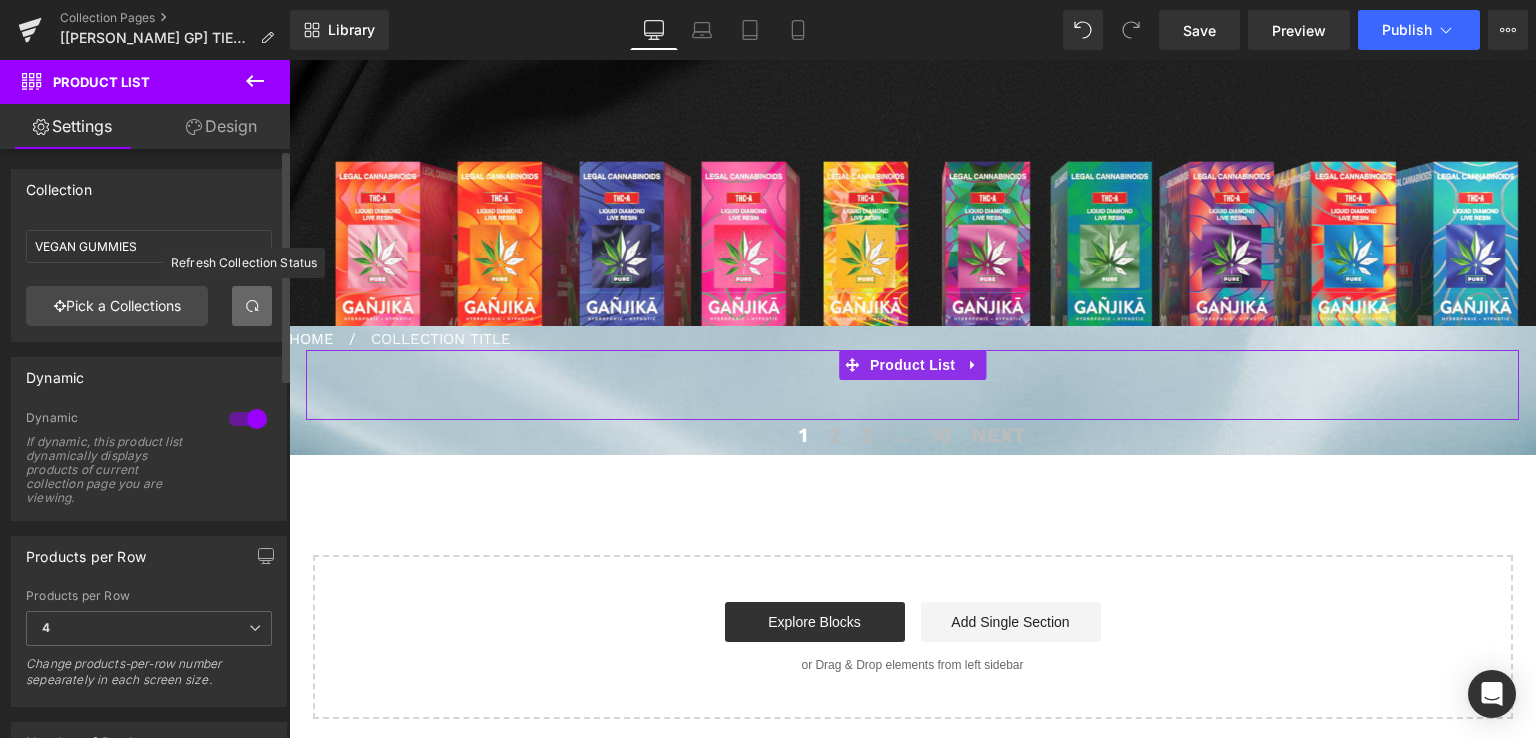 drag, startPoint x: 237, startPoint y: 311, endPoint x: 484, endPoint y: 384, distance: 257.56165 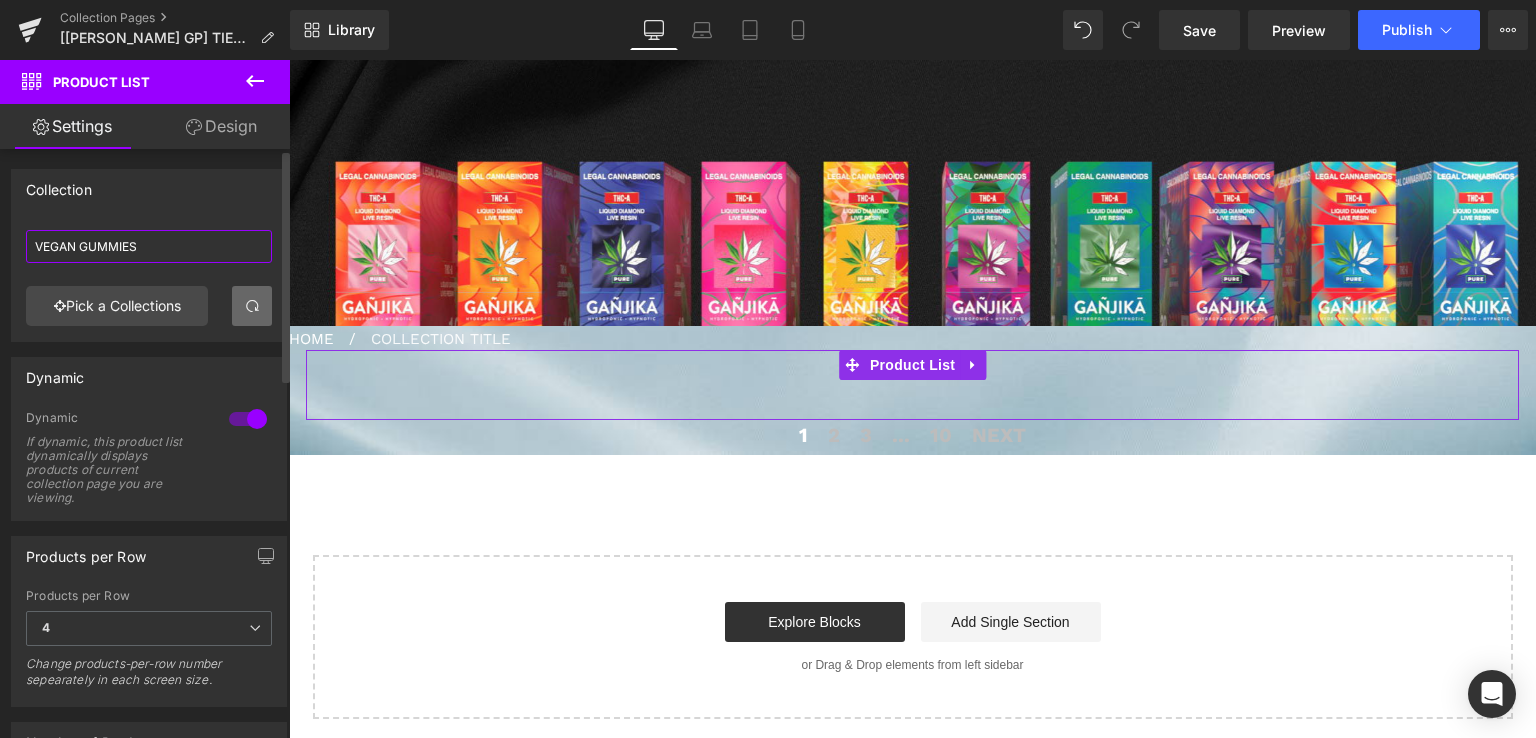 click on "VEGAN GUMMIES" at bounding box center [149, 246] 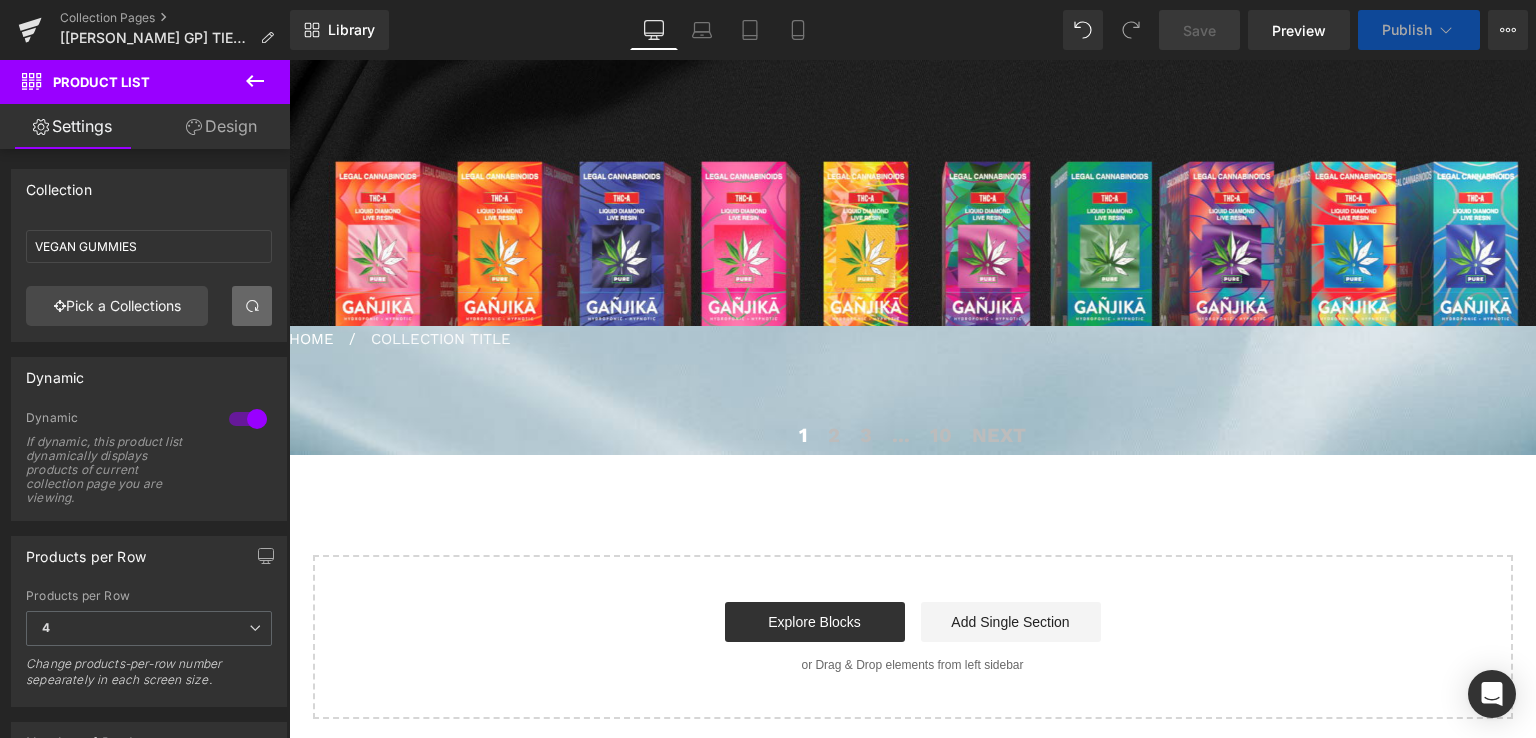click on "Product" at bounding box center (457, 395) 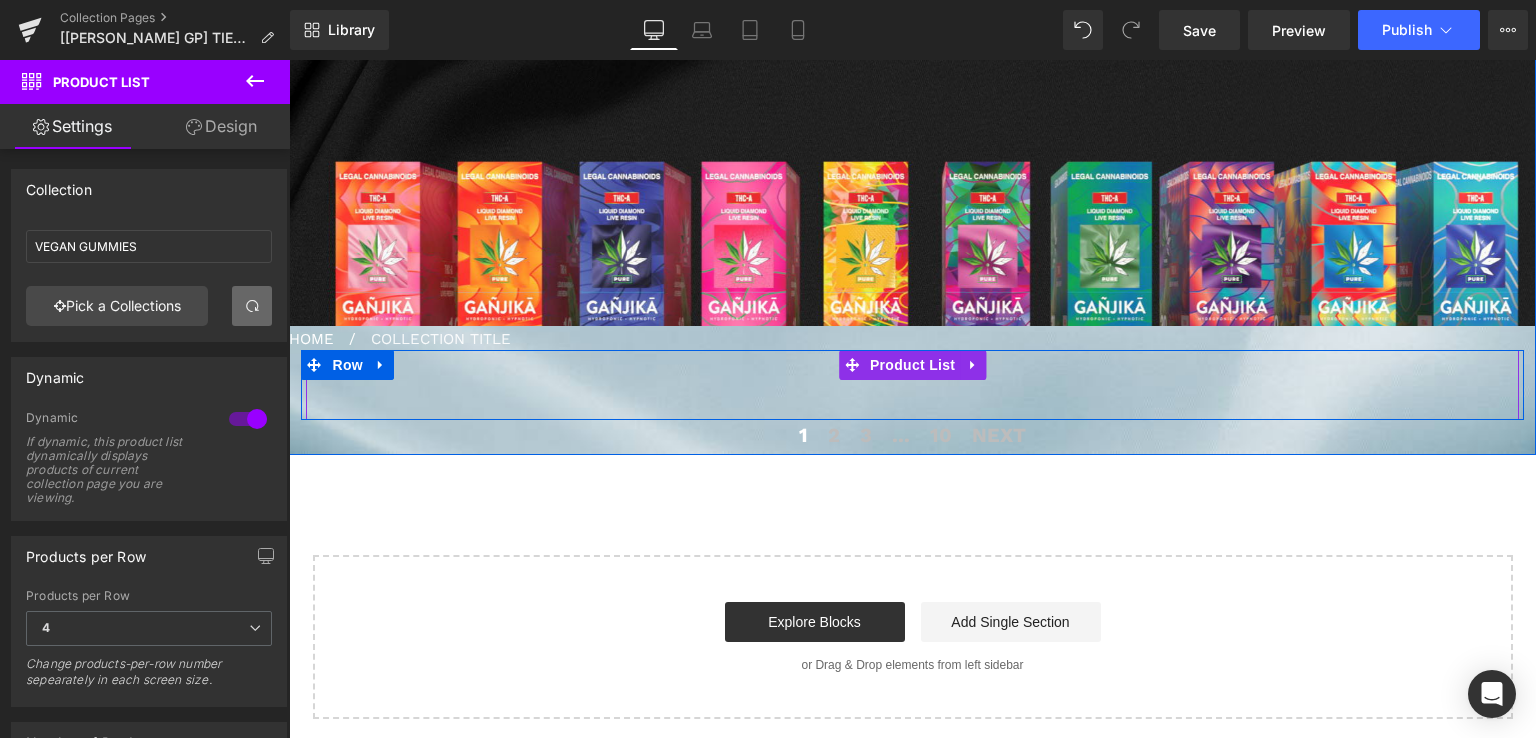 click on "Product" at bounding box center (760, 385) 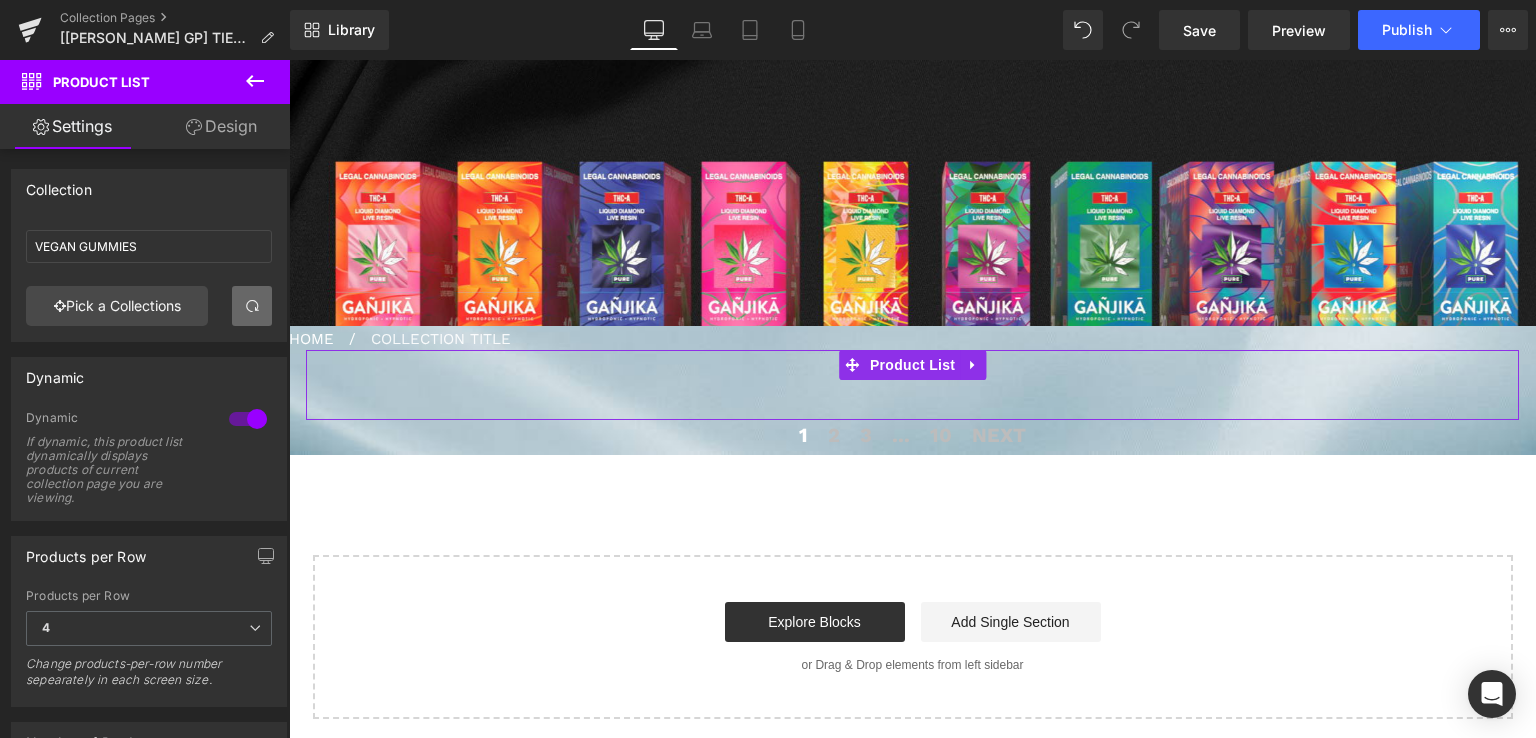 click on "Design" at bounding box center [221, 126] 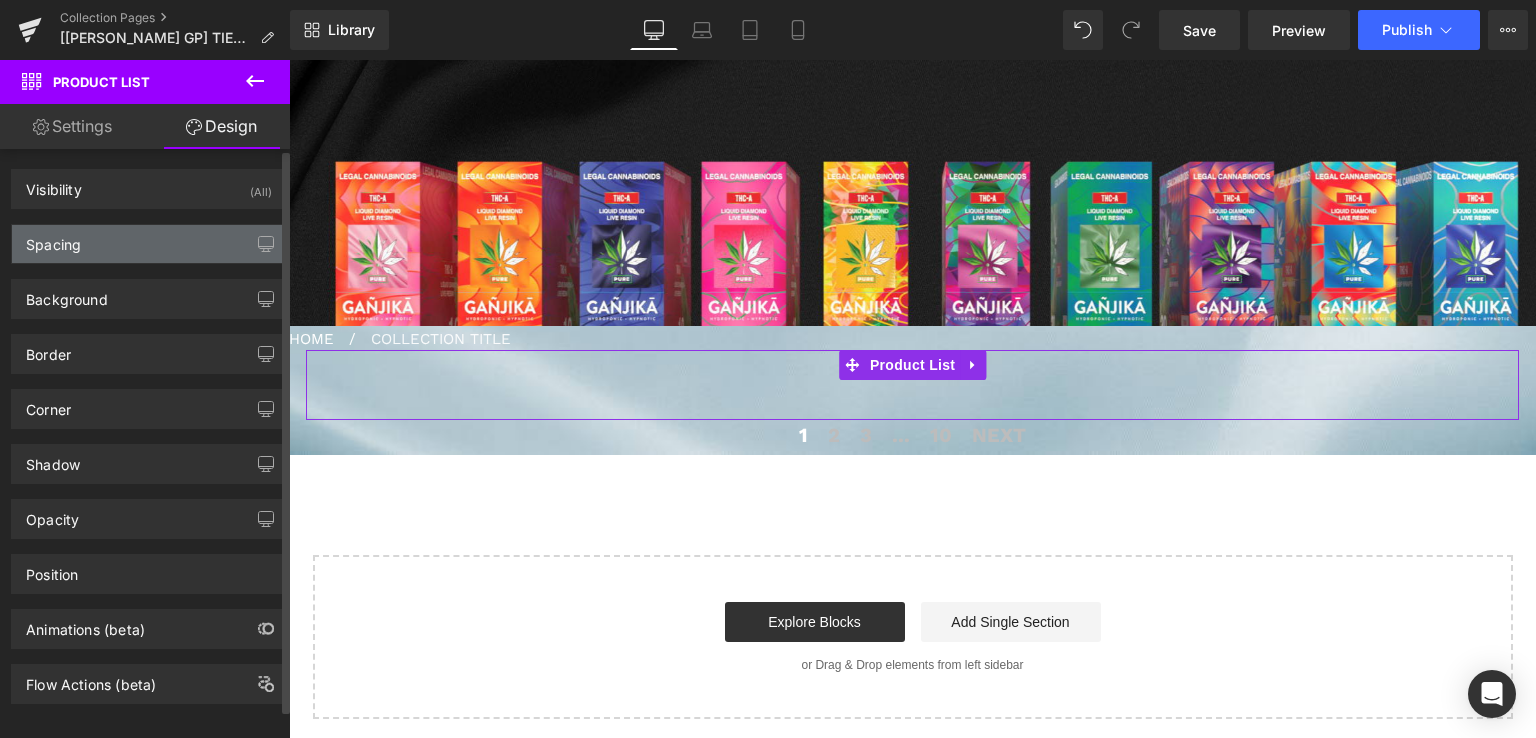 click on "Spacing" at bounding box center [149, 244] 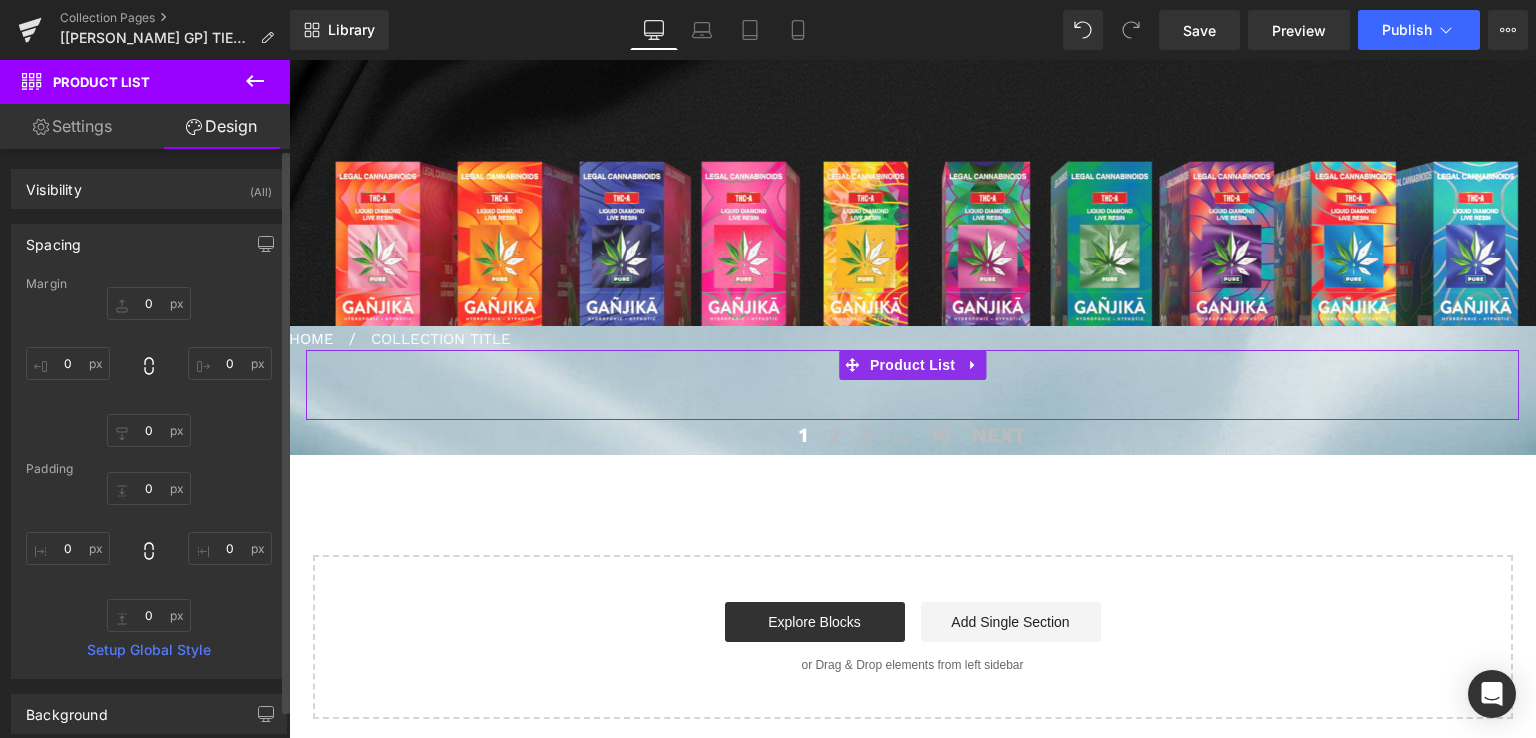 type on "0" 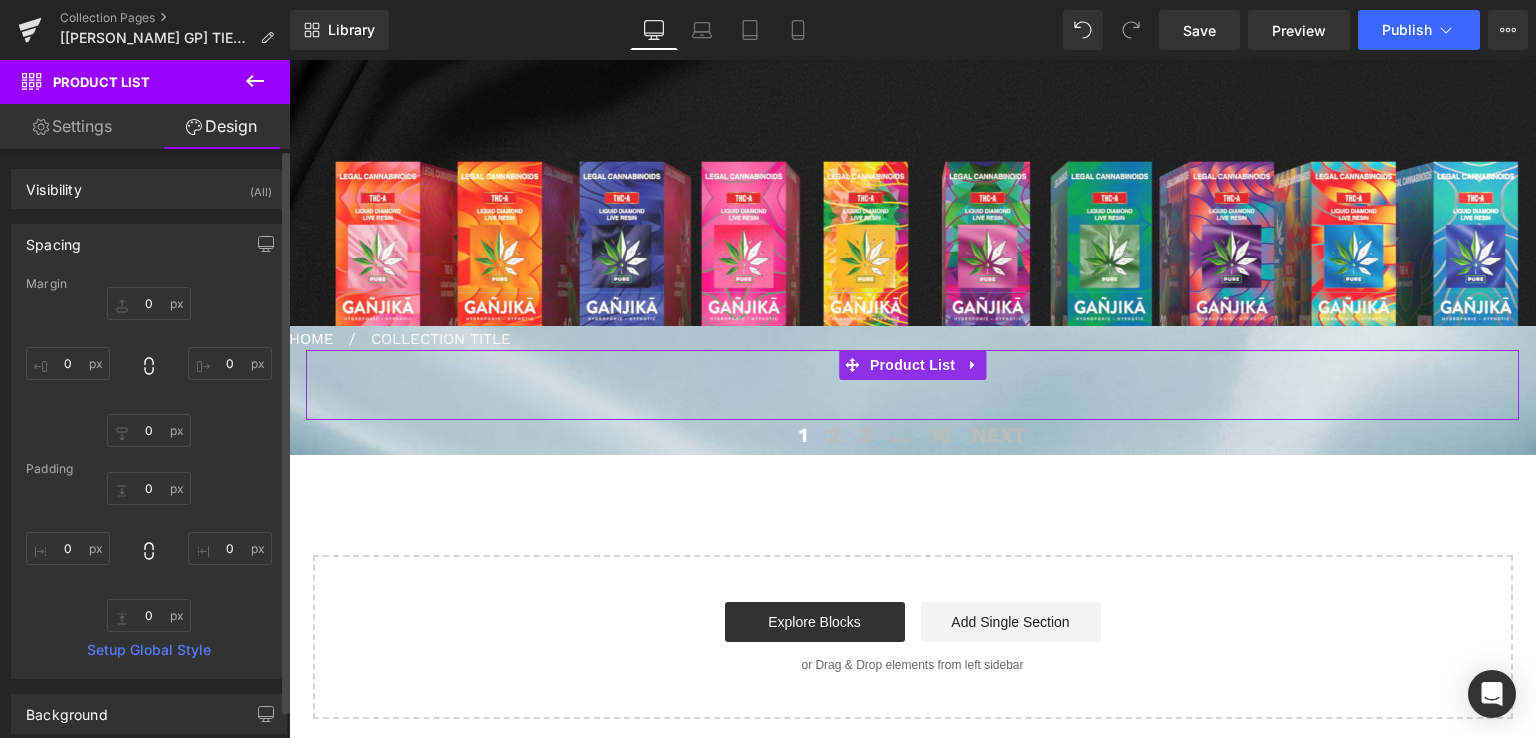 type on "0" 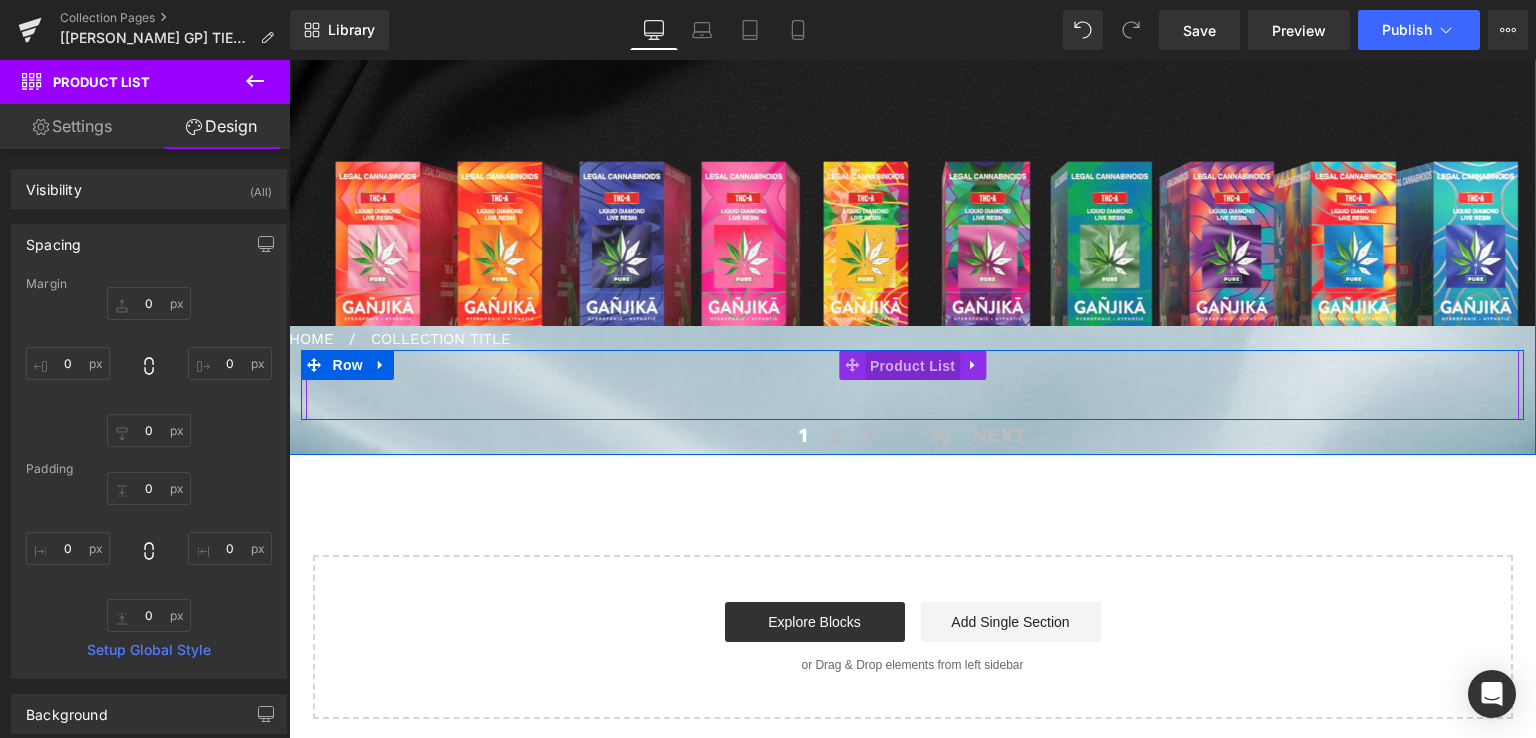 click on "Product List" at bounding box center [912, 366] 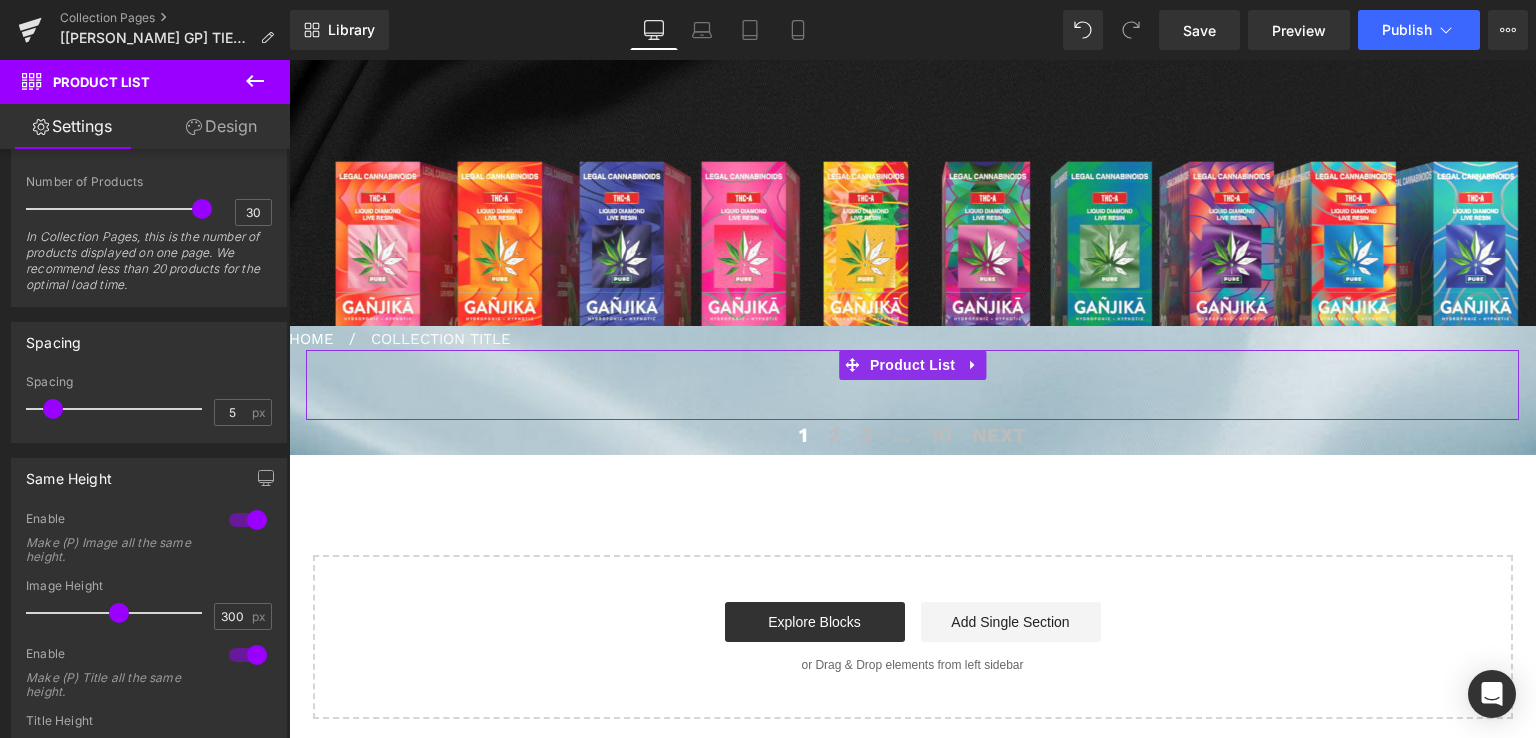 scroll, scrollTop: 908, scrollLeft: 0, axis: vertical 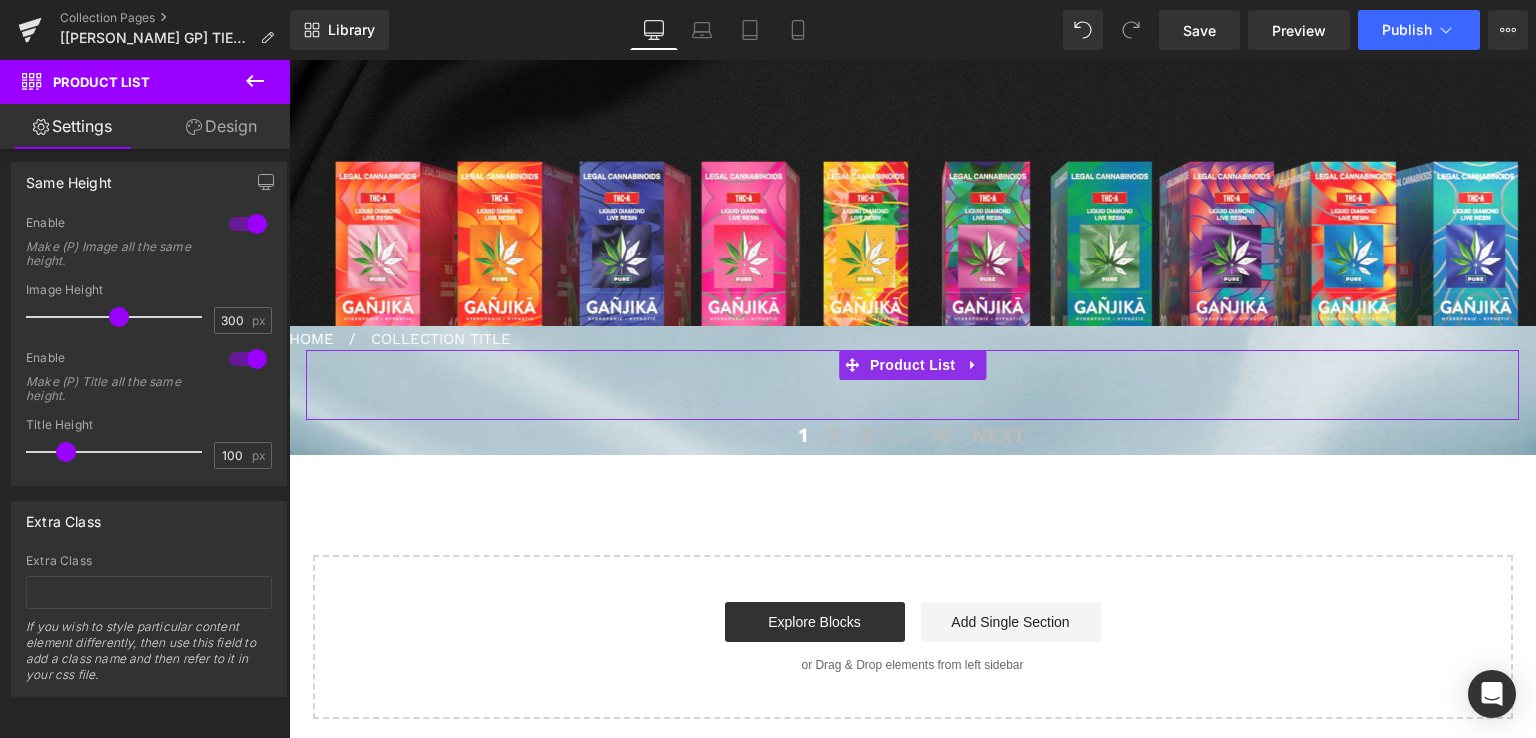 click on "Design" at bounding box center [221, 126] 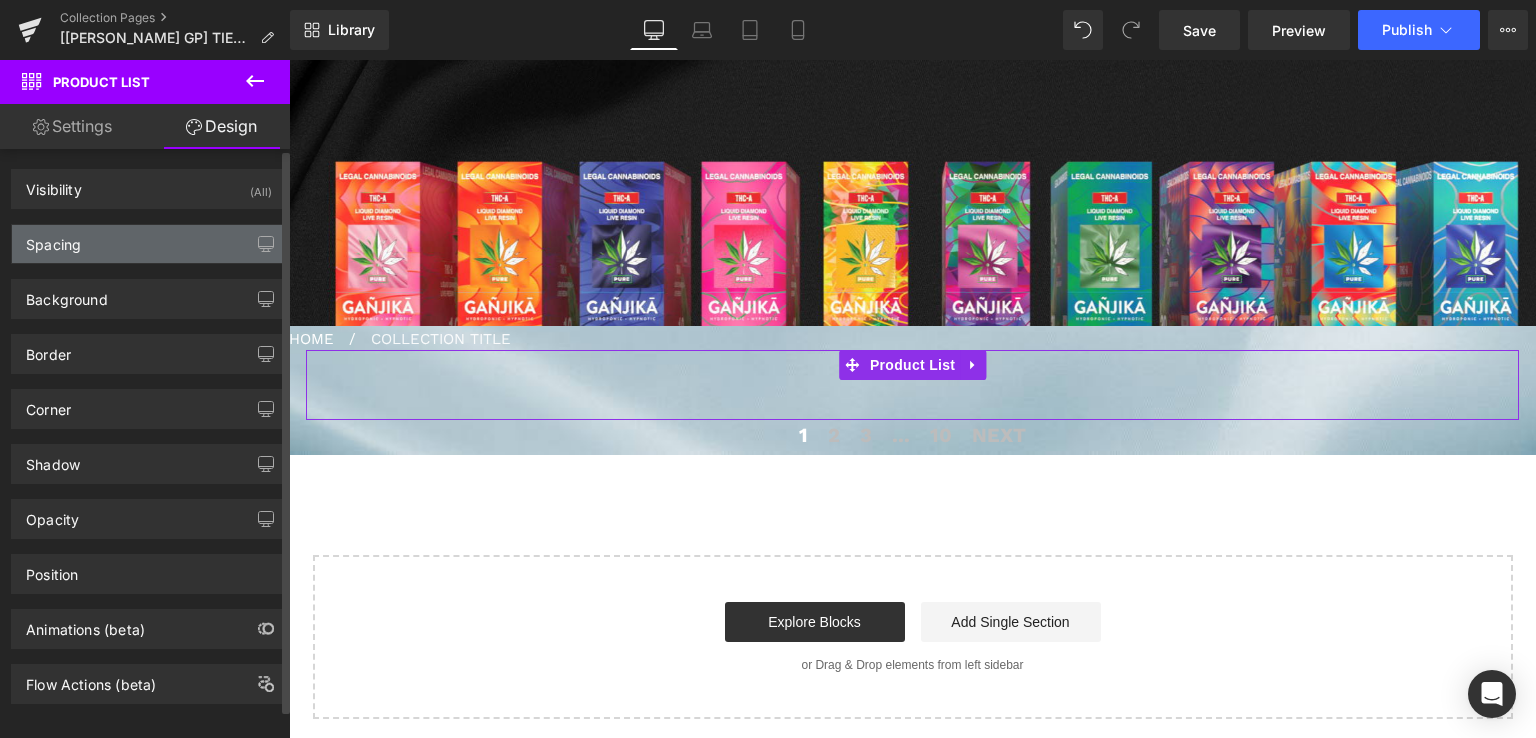 click on "Spacing" at bounding box center [149, 244] 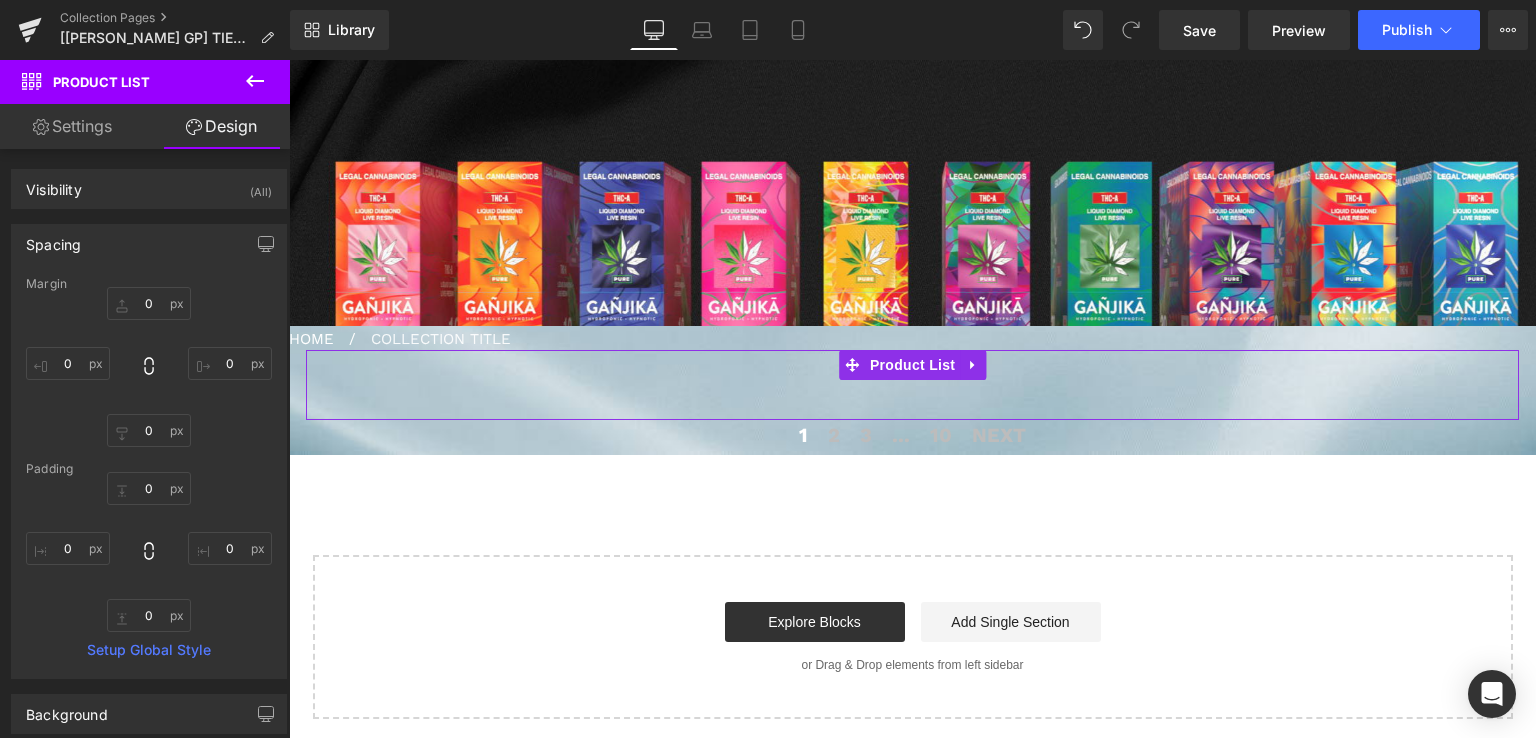click on "Settings" at bounding box center (72, 126) 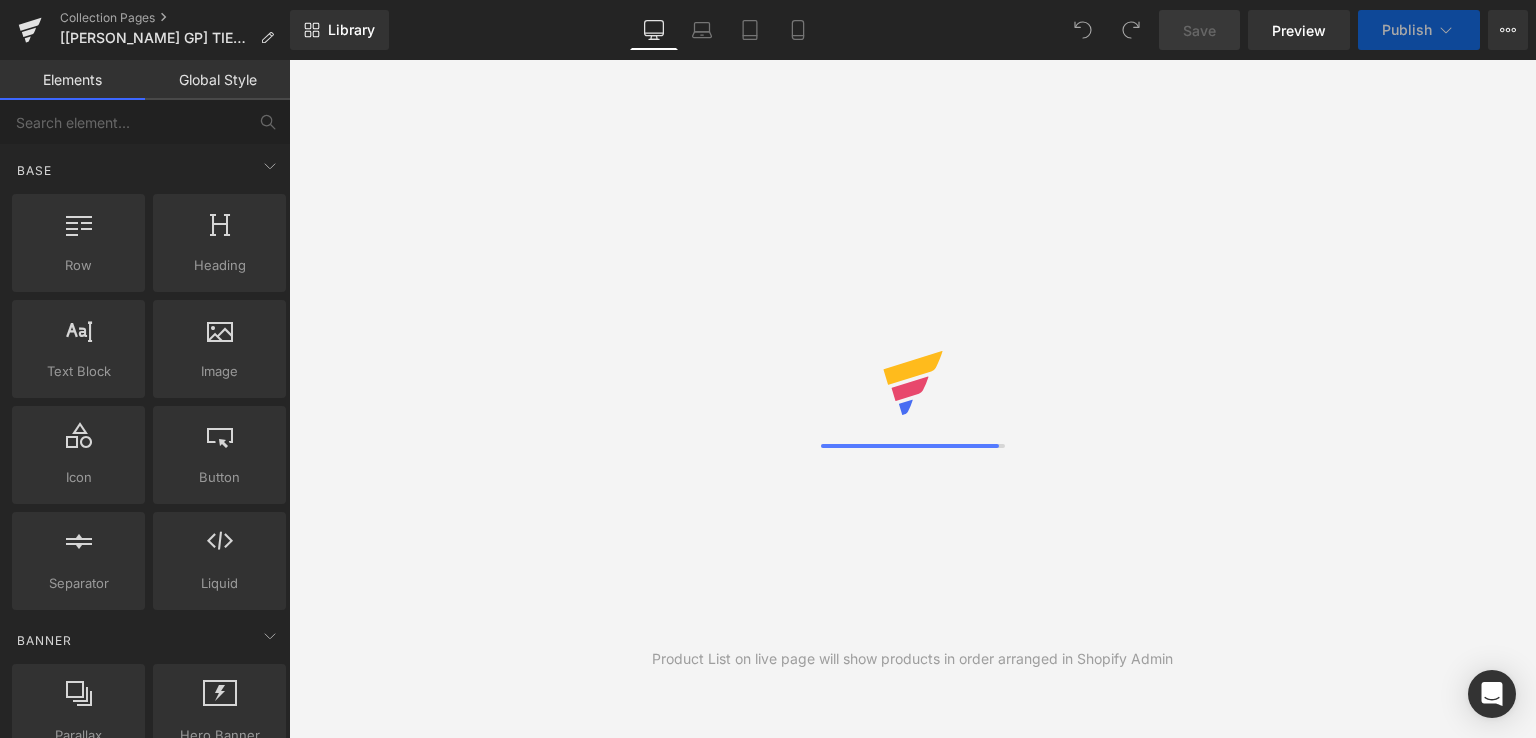 scroll, scrollTop: 0, scrollLeft: 0, axis: both 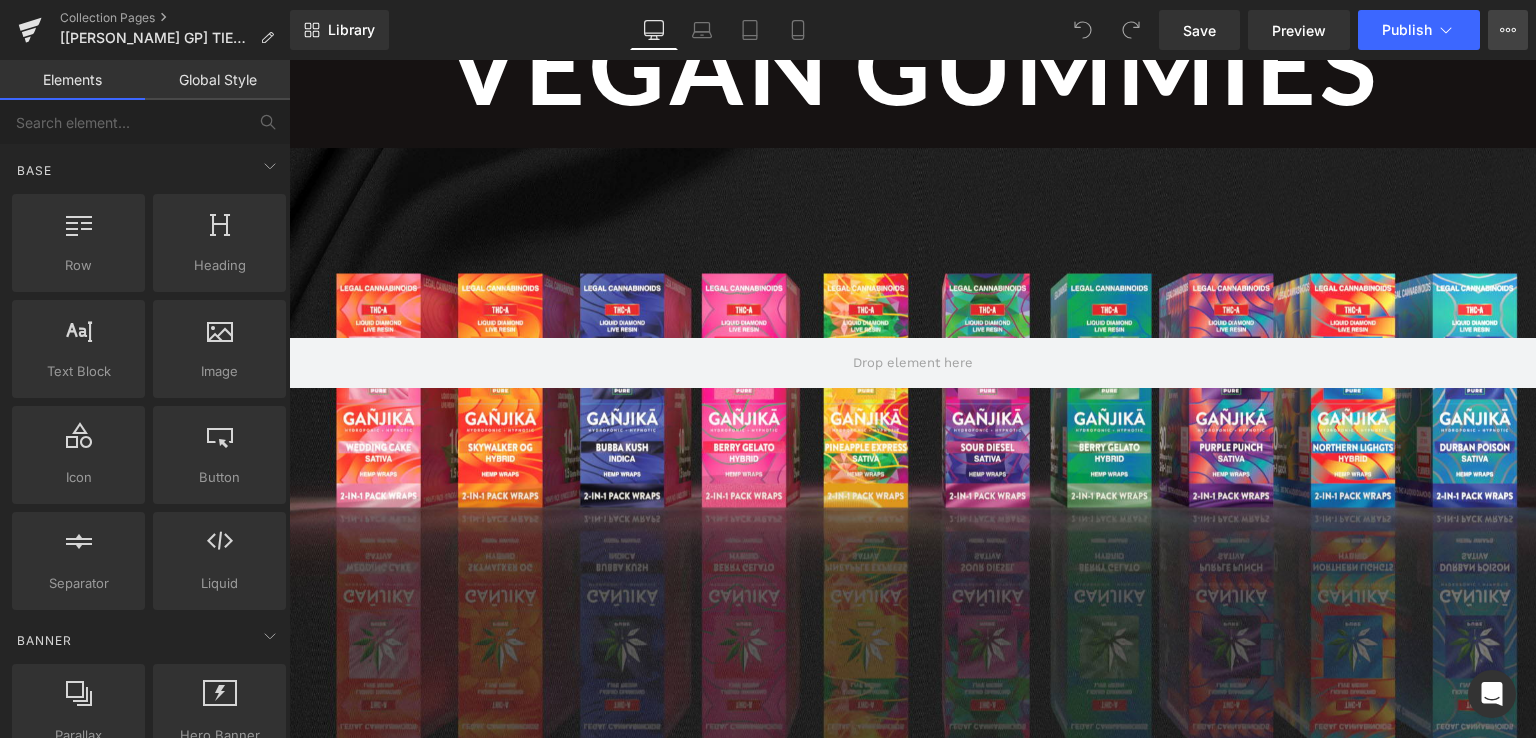 click on "View Live Page View with current Template Save Template to Library Schedule Publish  Optimize  Publish Settings Shortcuts" at bounding box center (1508, 30) 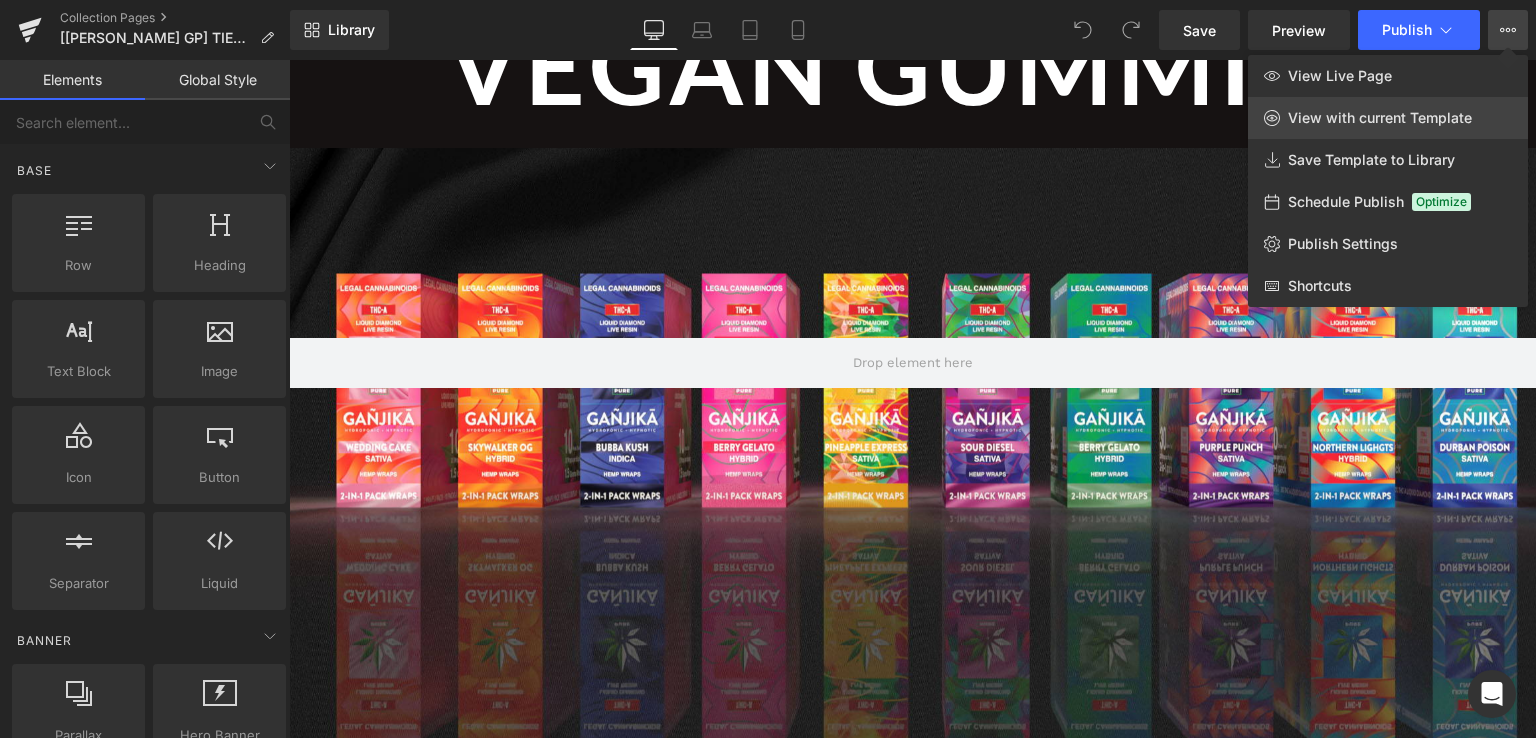 click on "View with current Template" at bounding box center [1380, 118] 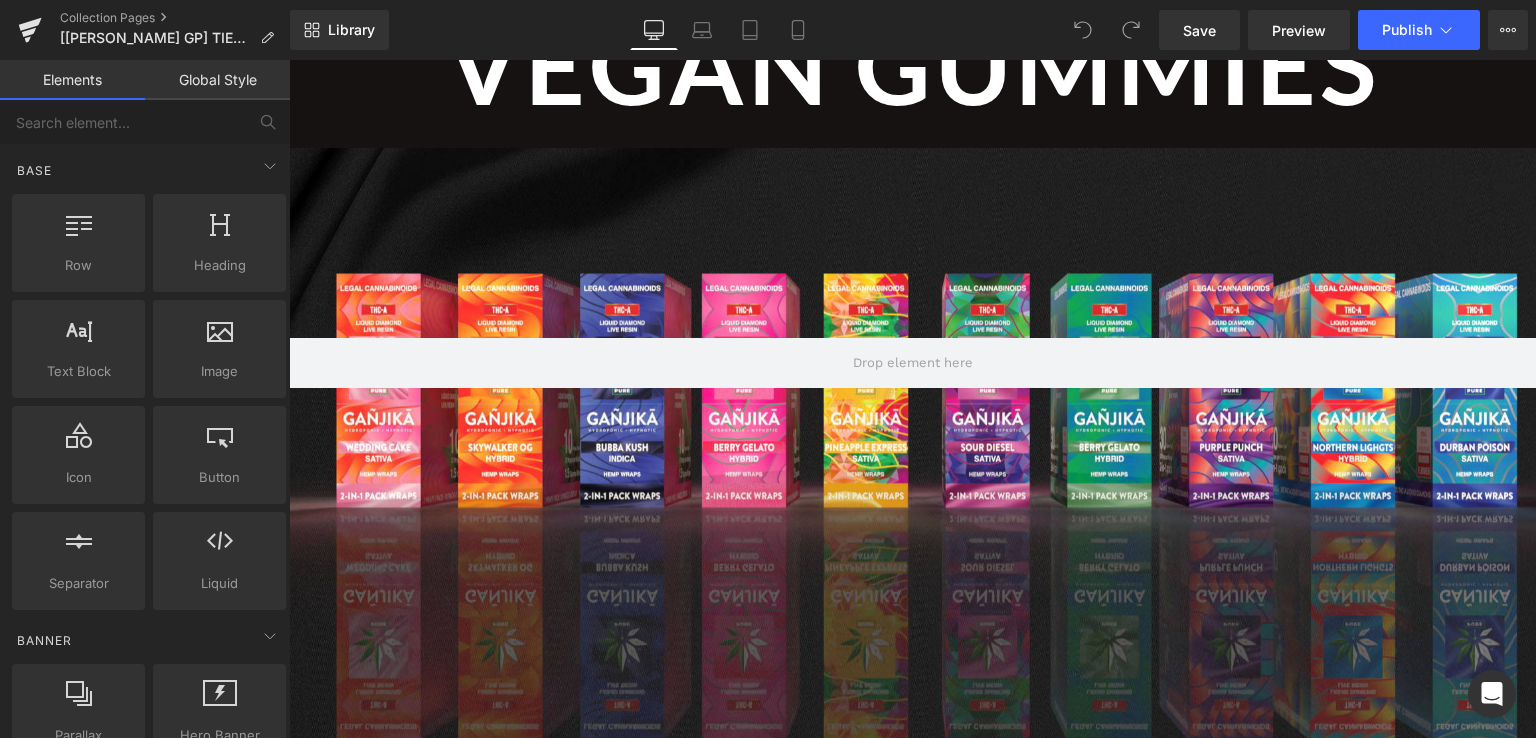 type 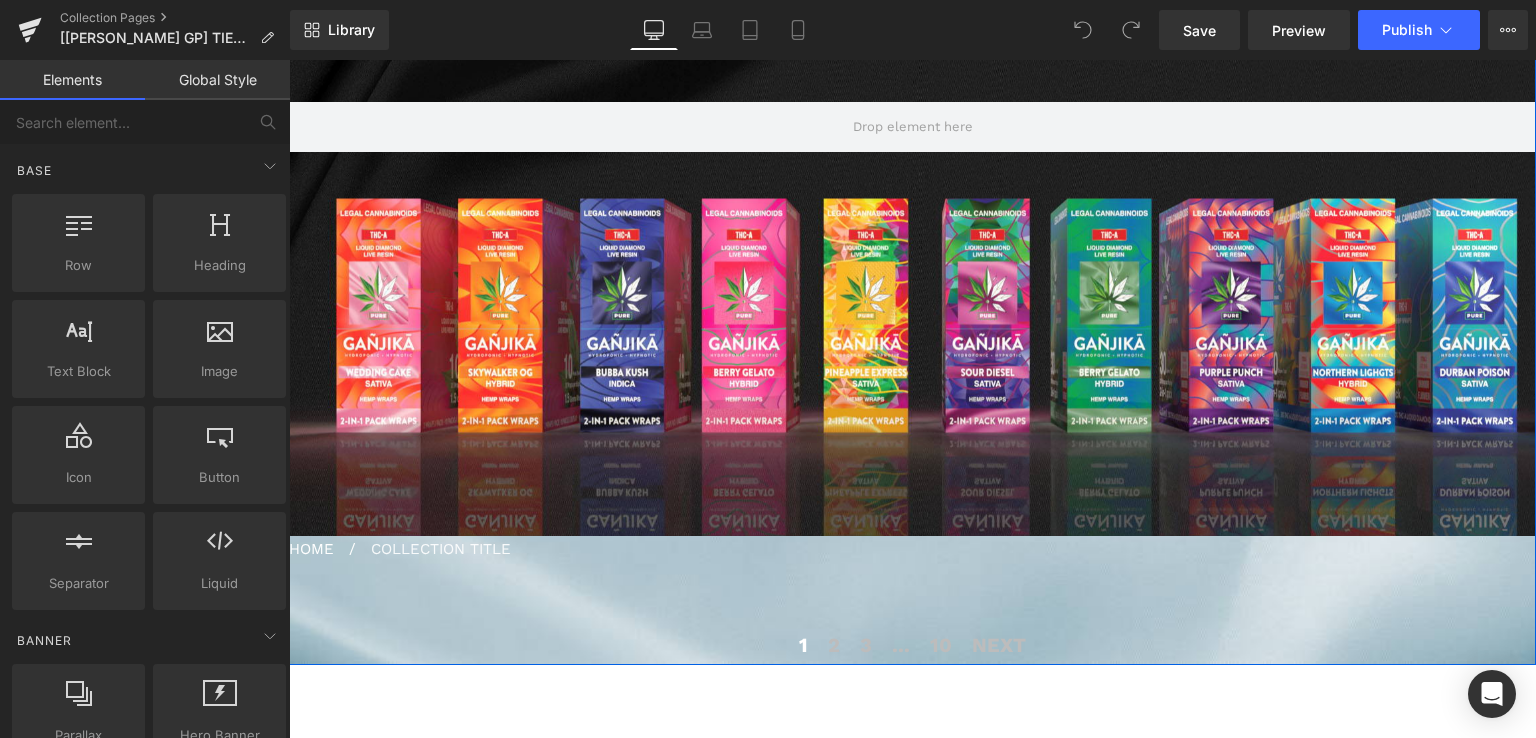 scroll, scrollTop: 496, scrollLeft: 0, axis: vertical 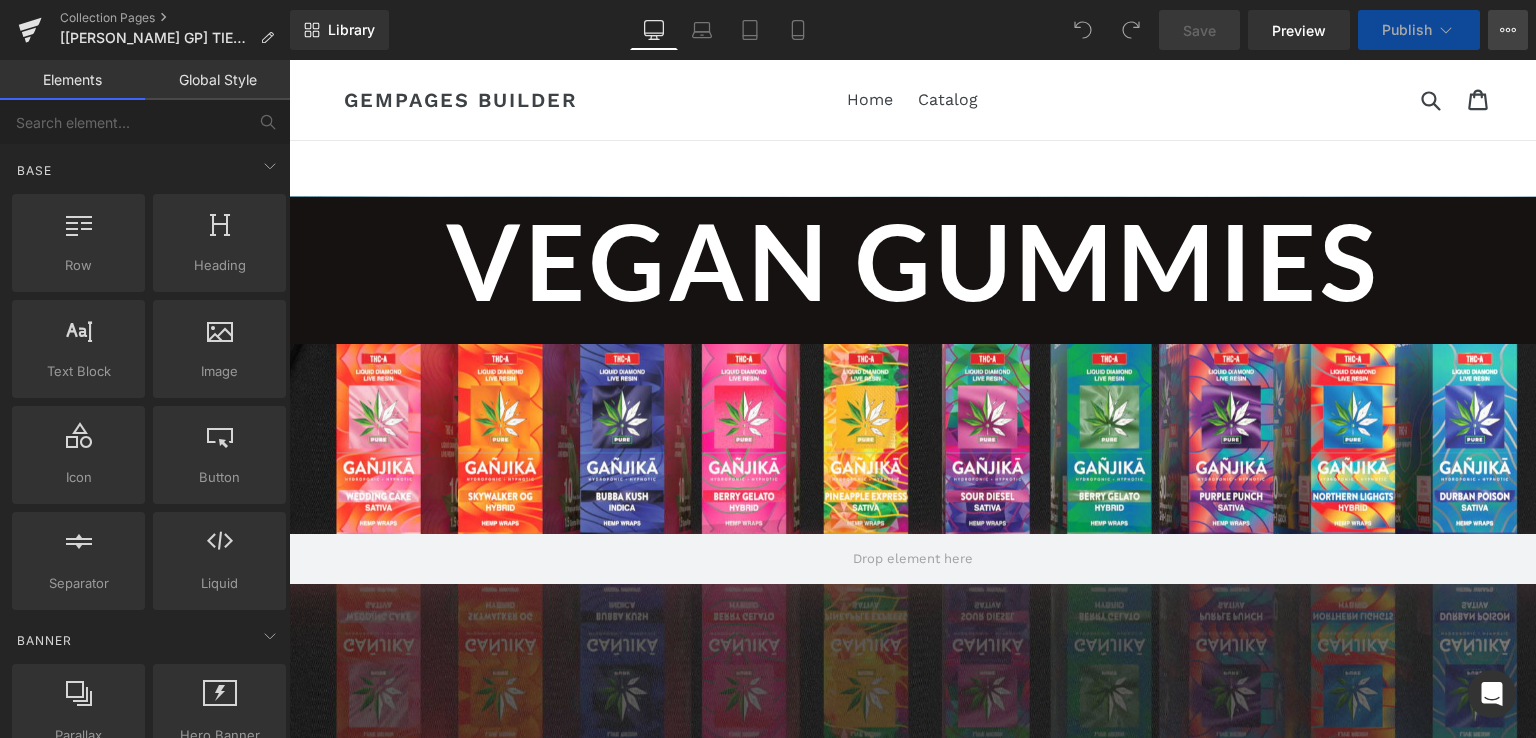 click 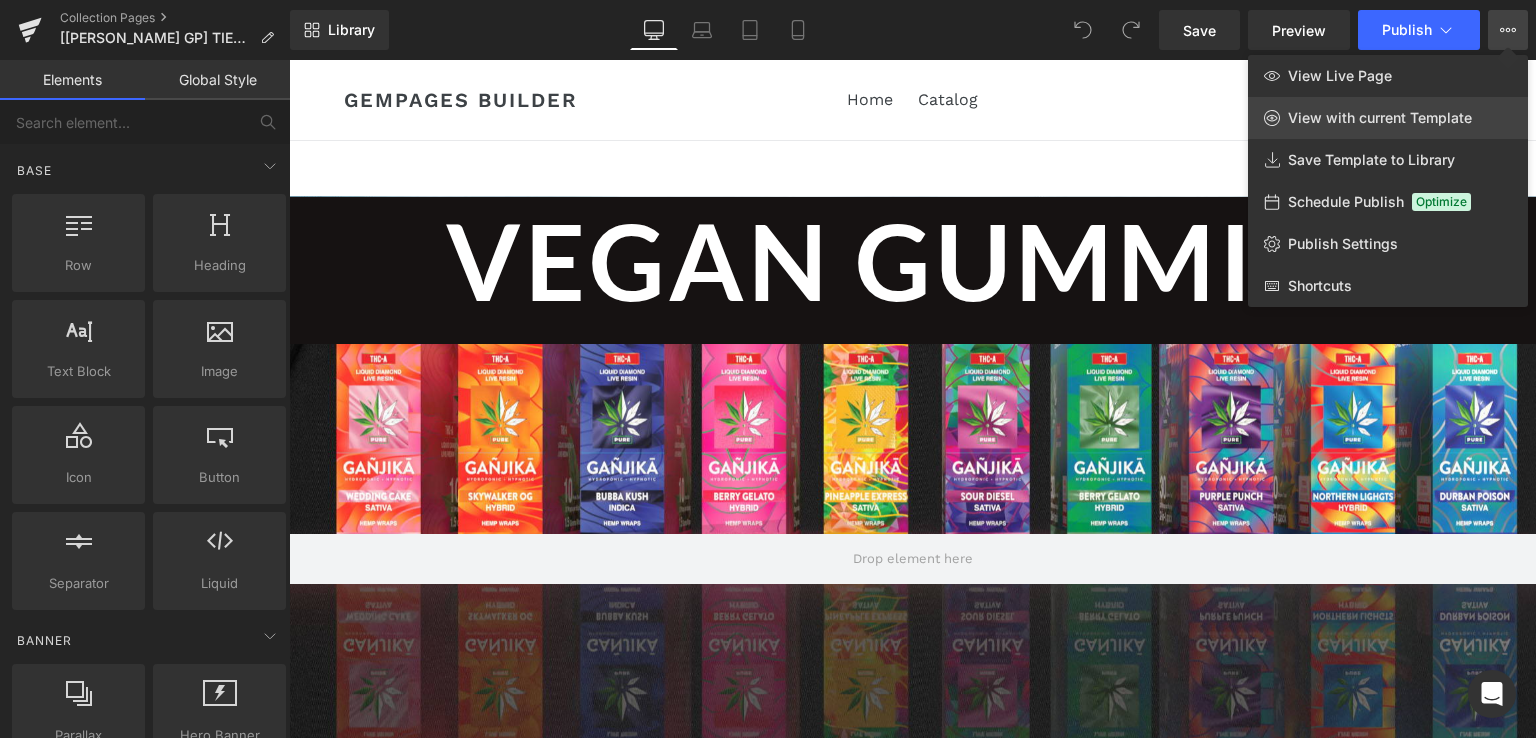 click on "View with current Template" at bounding box center (1380, 118) 